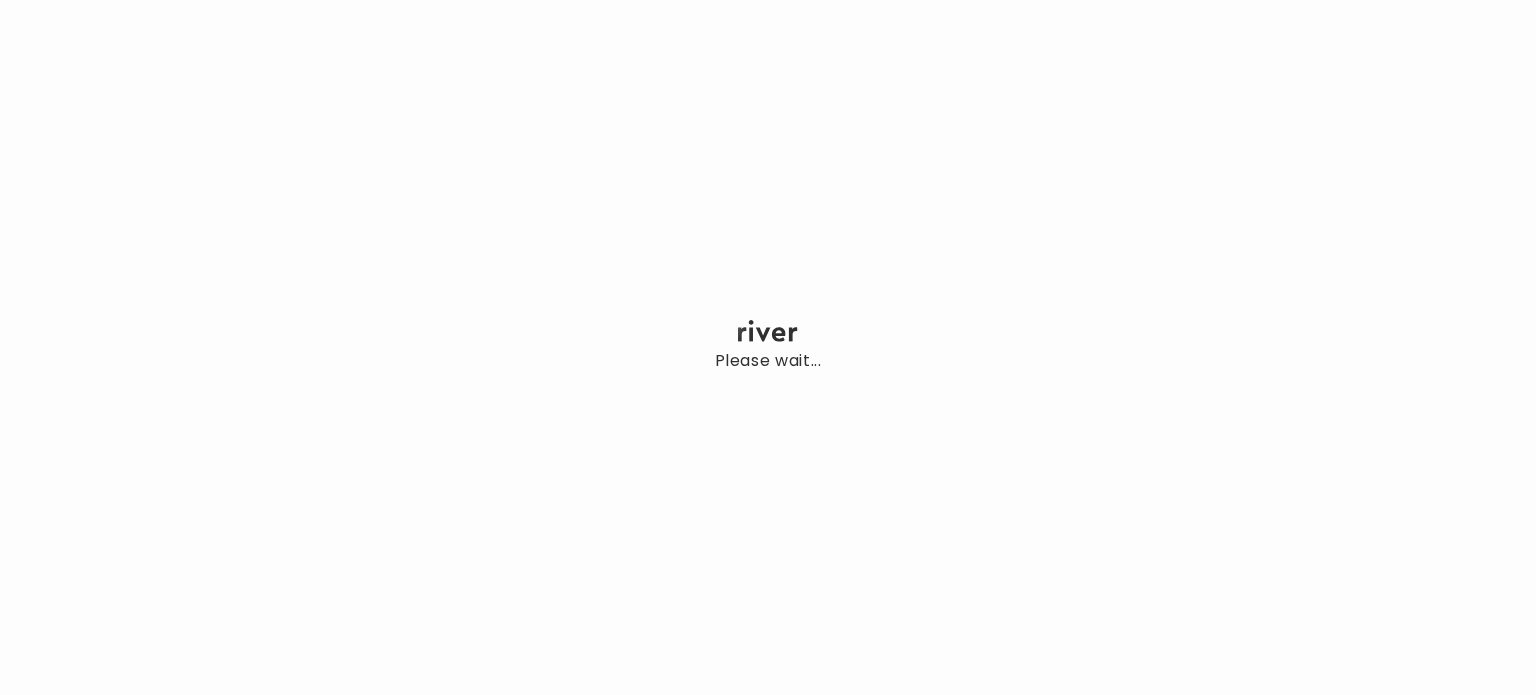 scroll, scrollTop: 0, scrollLeft: 0, axis: both 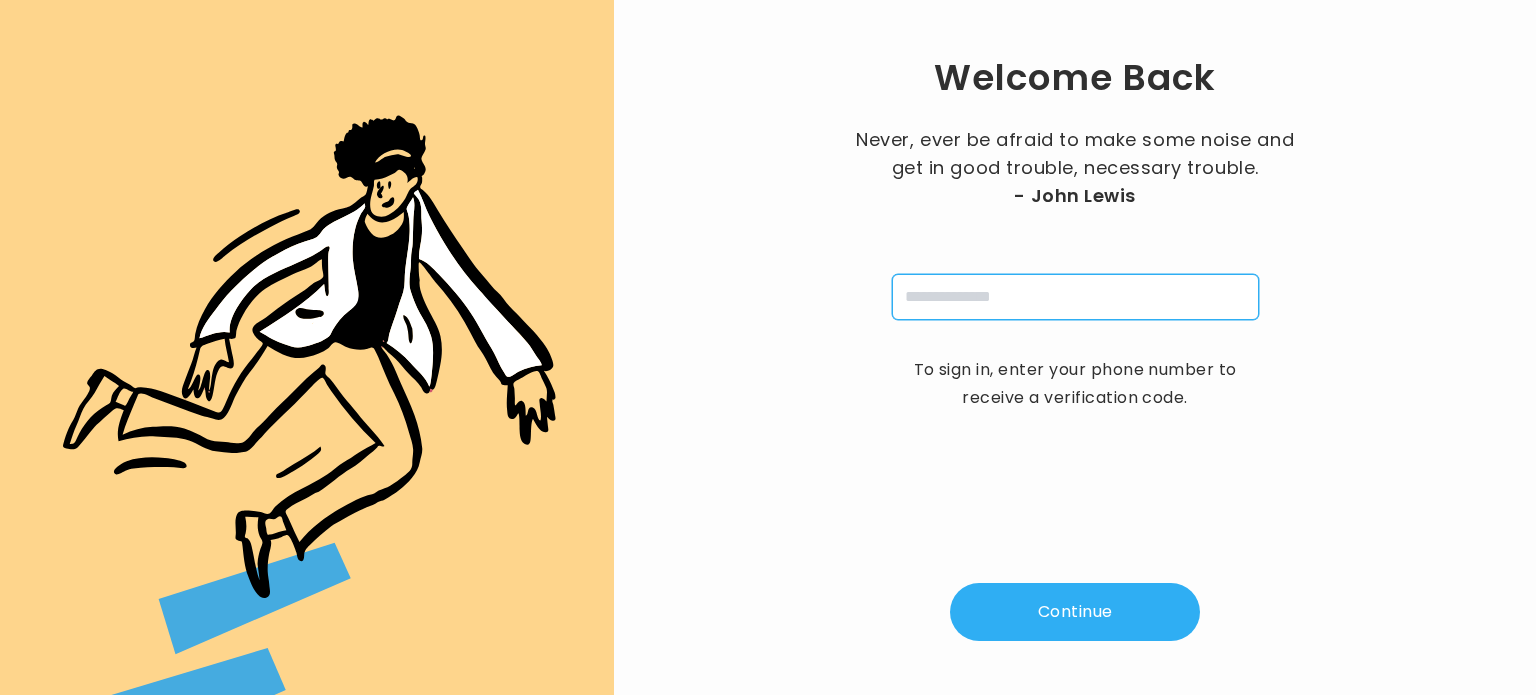 click at bounding box center [1075, 297] 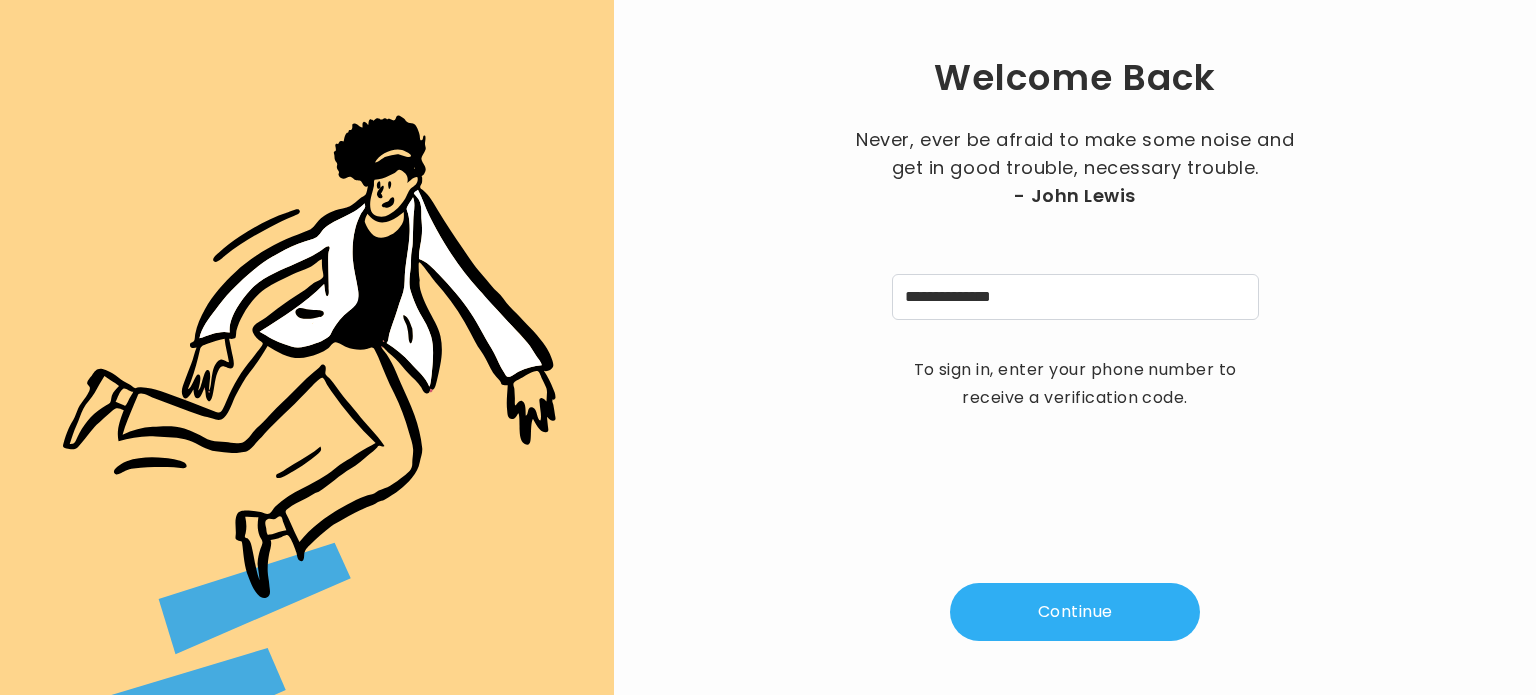 click on "Continue" at bounding box center [1075, 612] 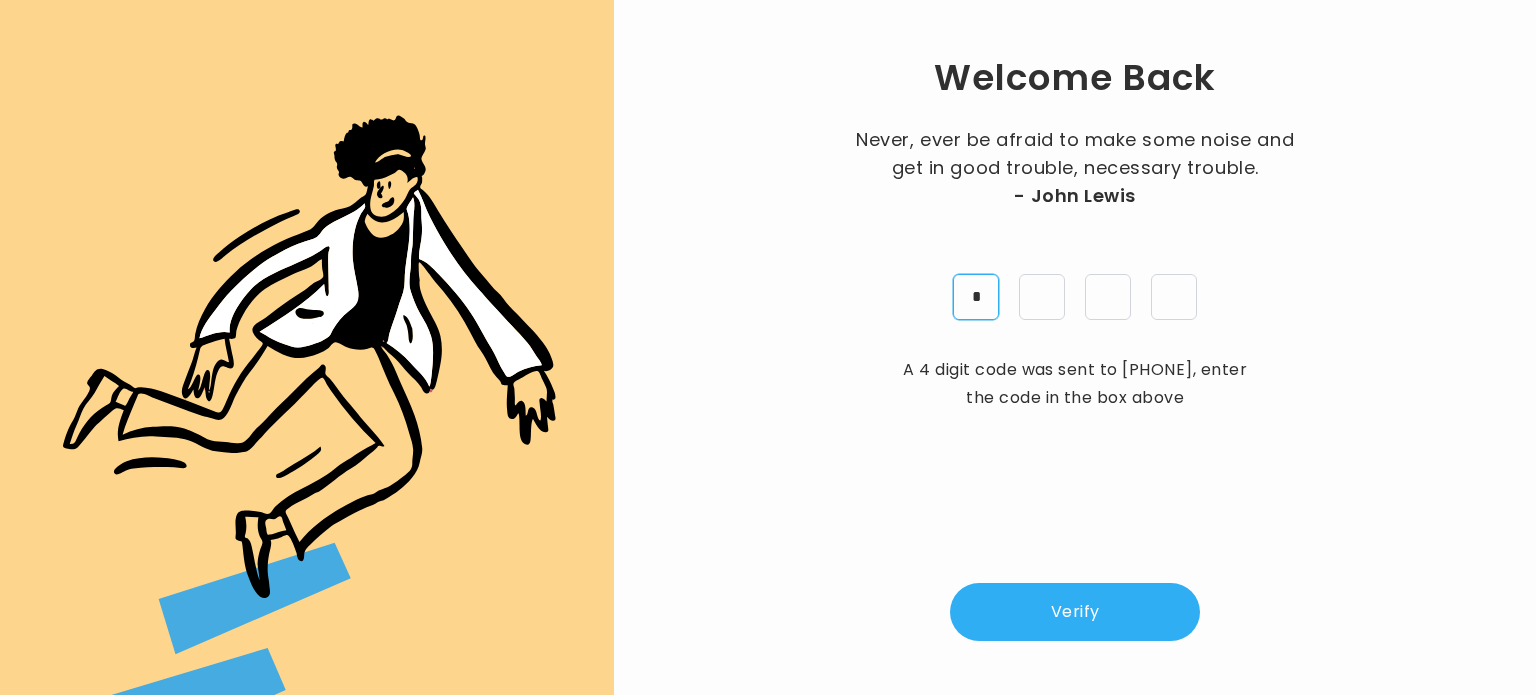 type on "*" 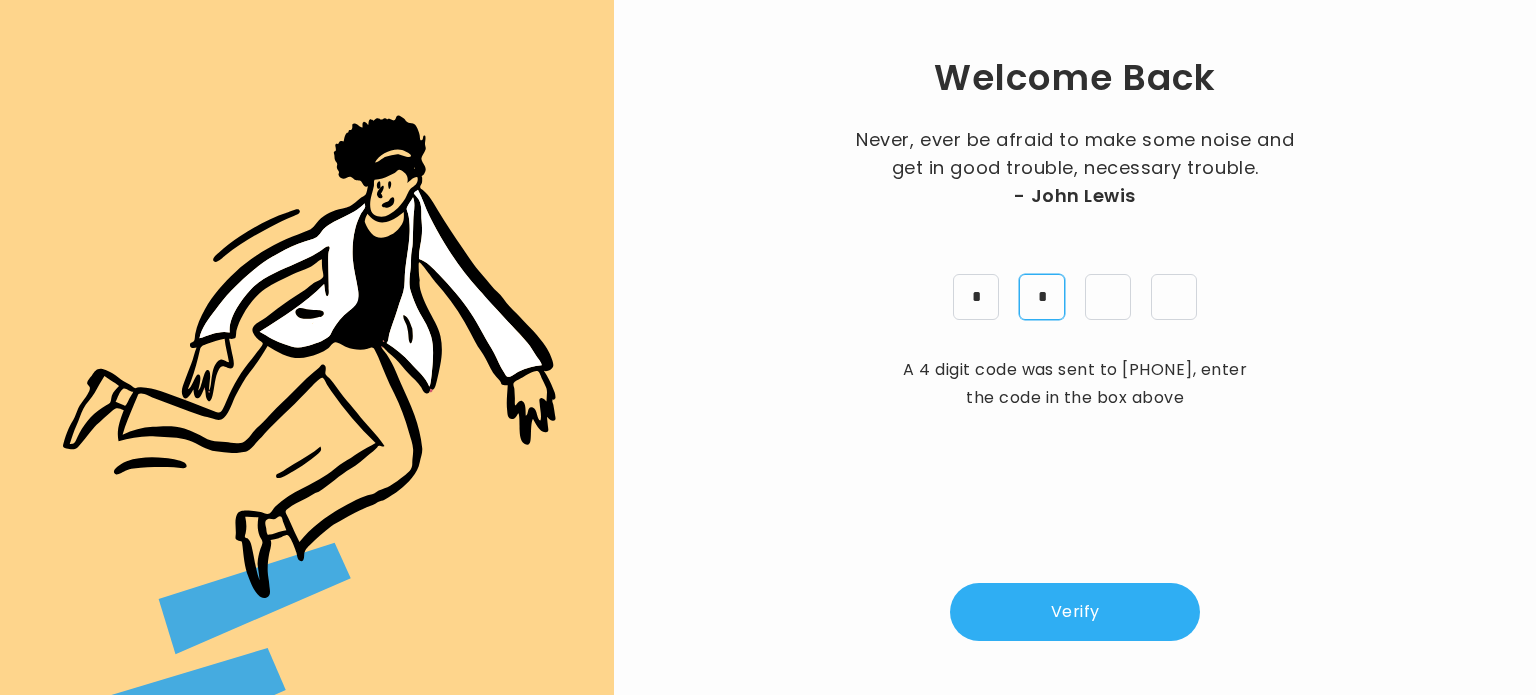type on "*" 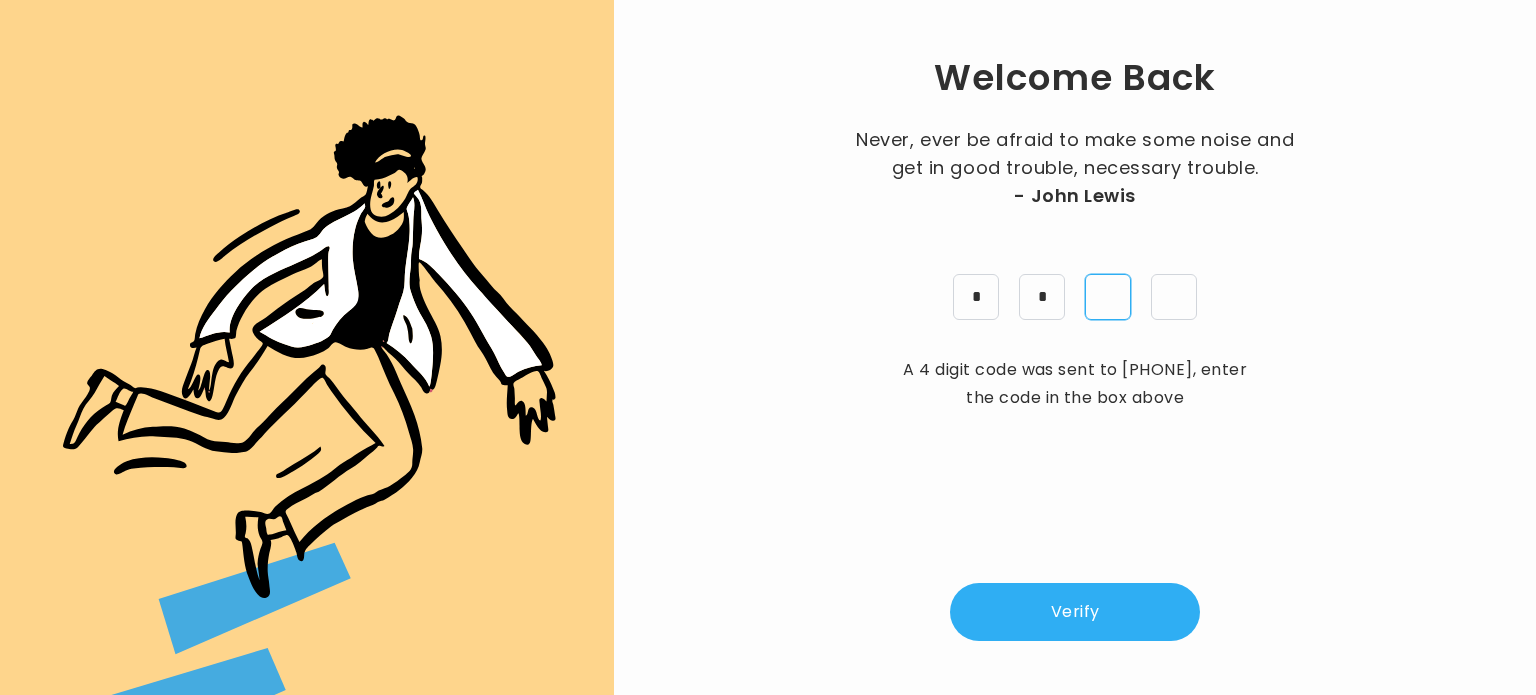 type on "*" 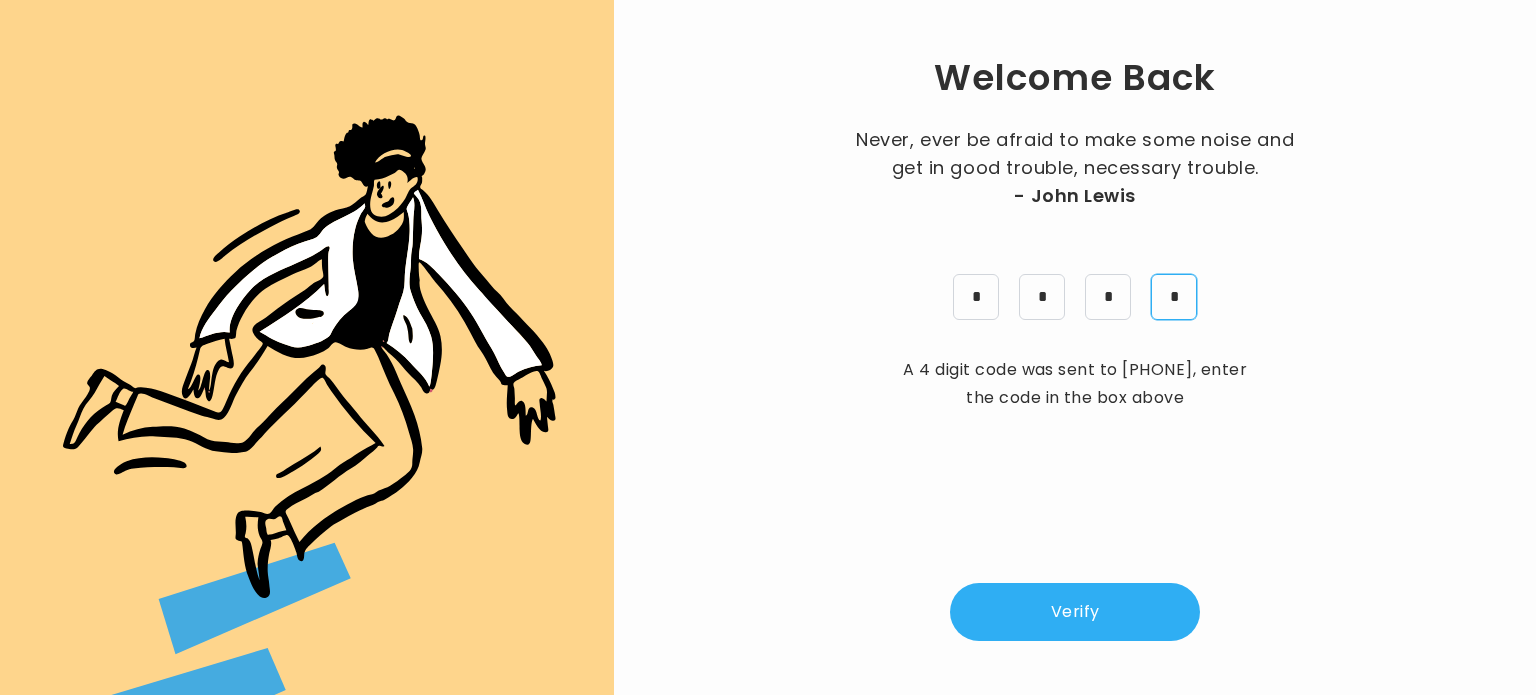 type on "*" 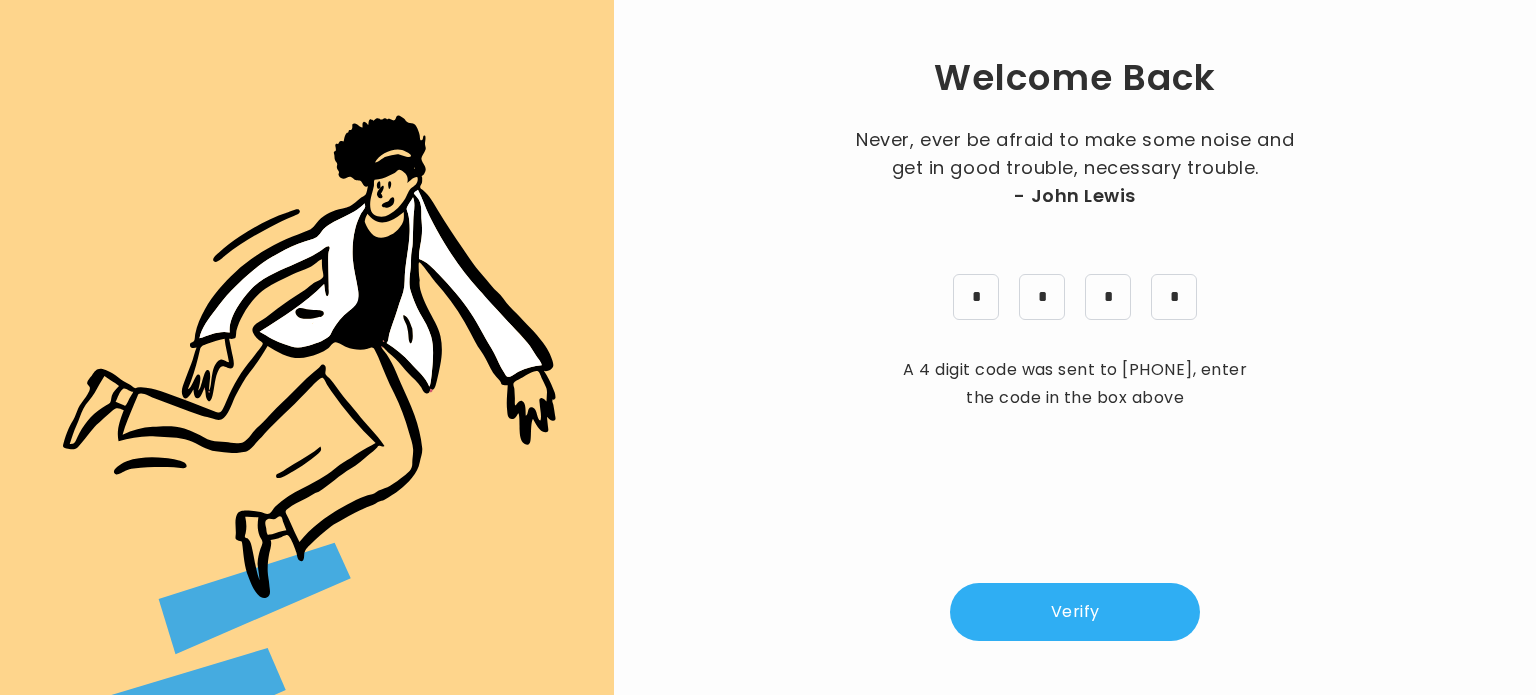 click on "Verify" at bounding box center (1075, 612) 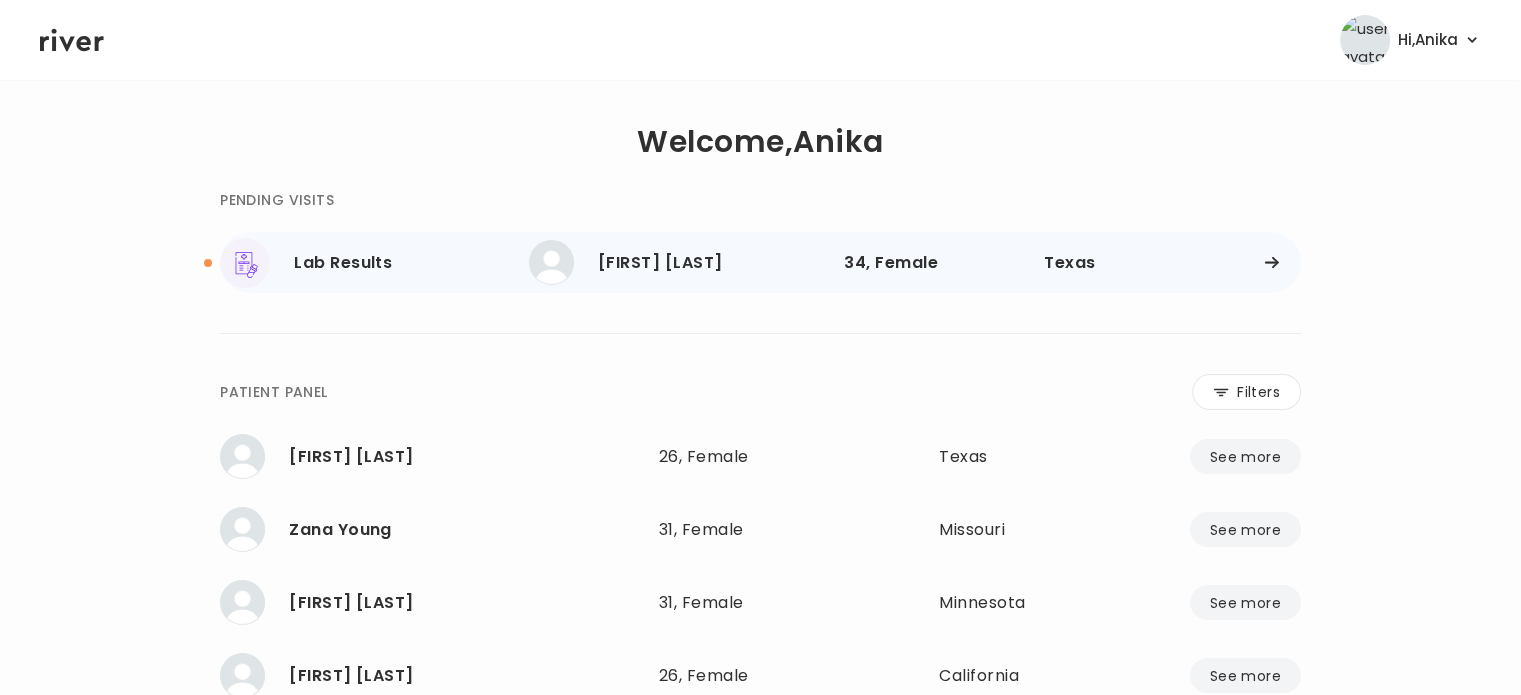 click on "[FIRST] [LAST]" at bounding box center (713, 263) 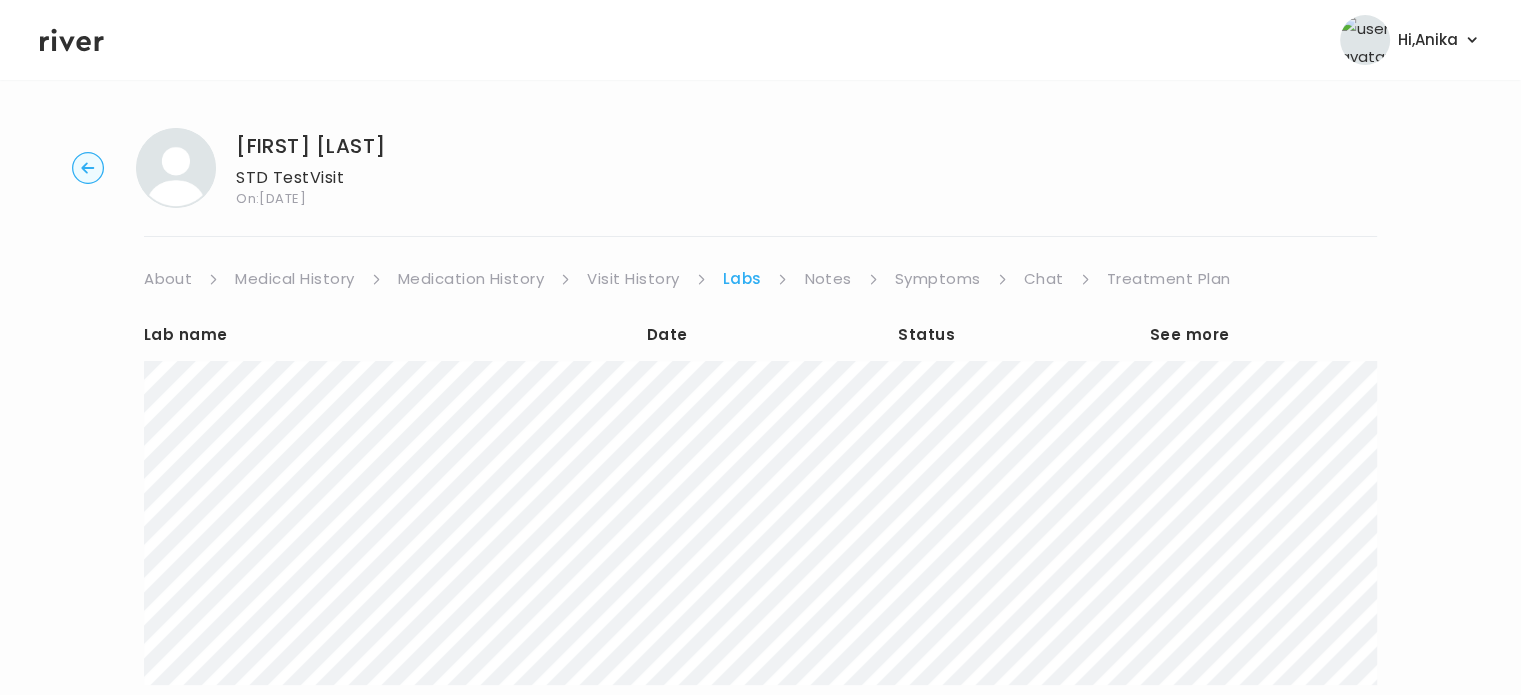 click on "Treatment Plan" at bounding box center (1169, 279) 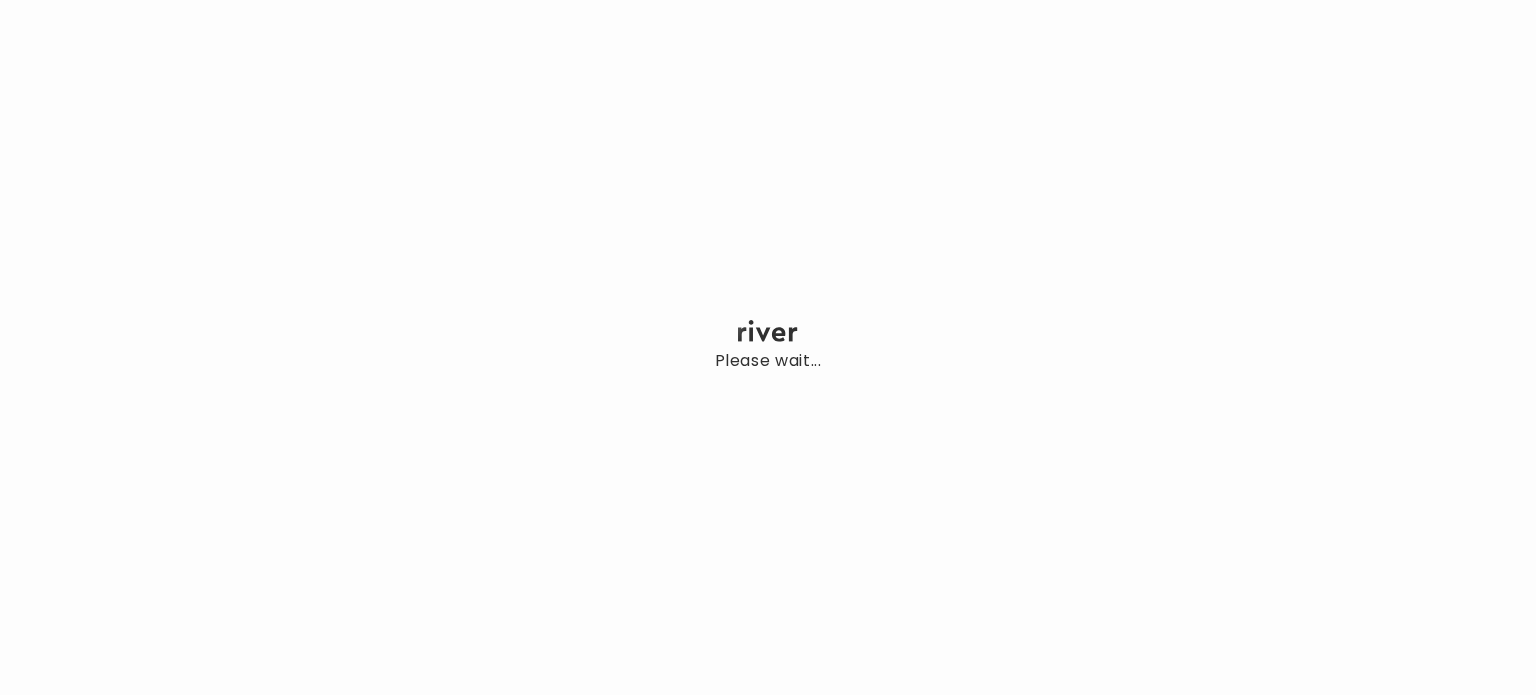 scroll, scrollTop: 0, scrollLeft: 0, axis: both 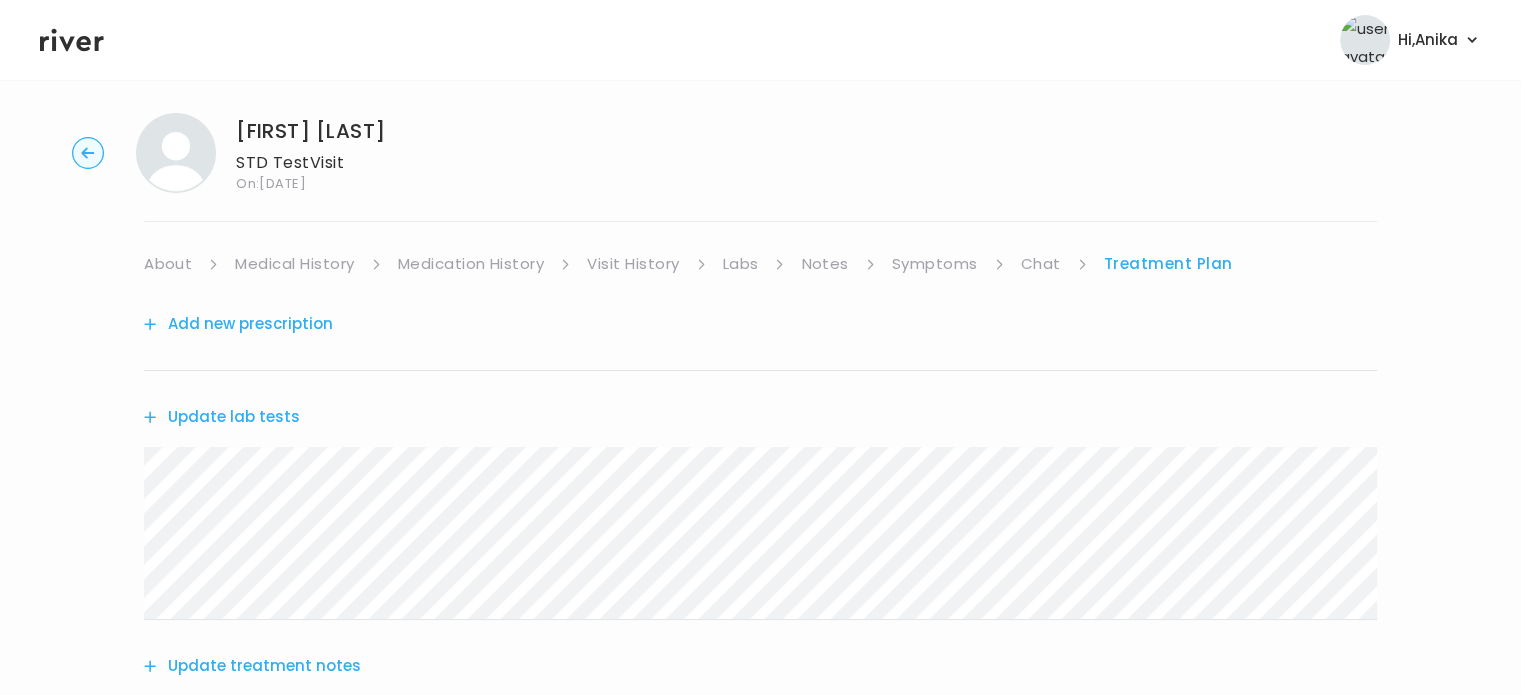 click on "Symptoms" at bounding box center [935, 264] 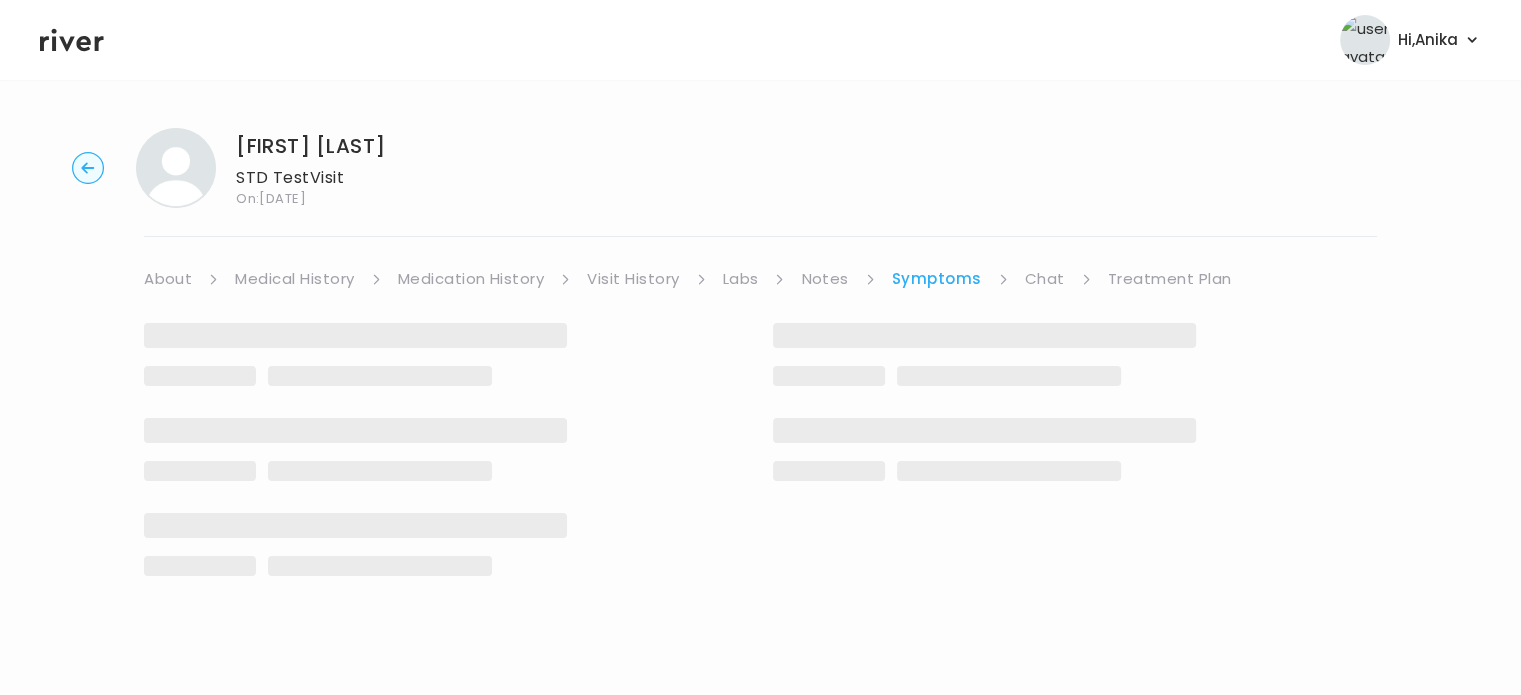 scroll, scrollTop: 0, scrollLeft: 0, axis: both 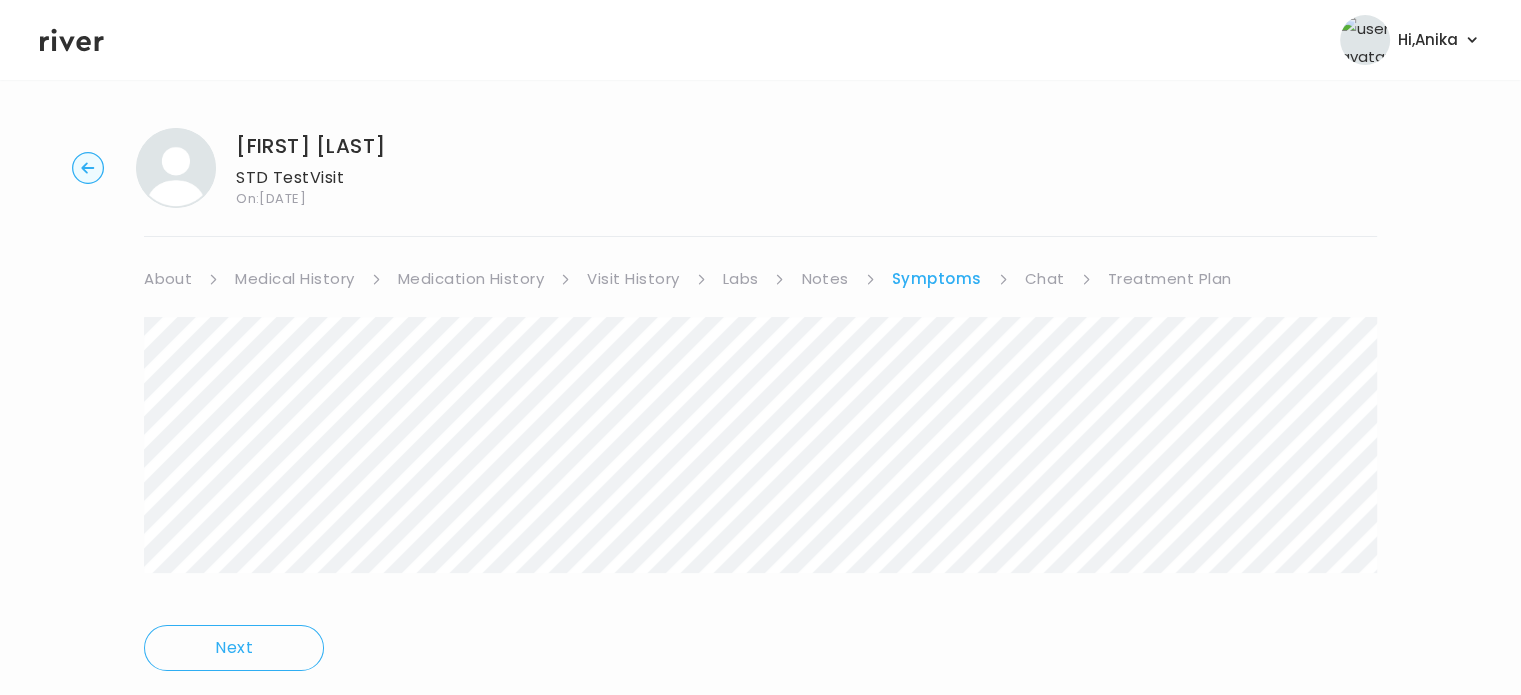 click on "Treatment Plan" at bounding box center [1170, 279] 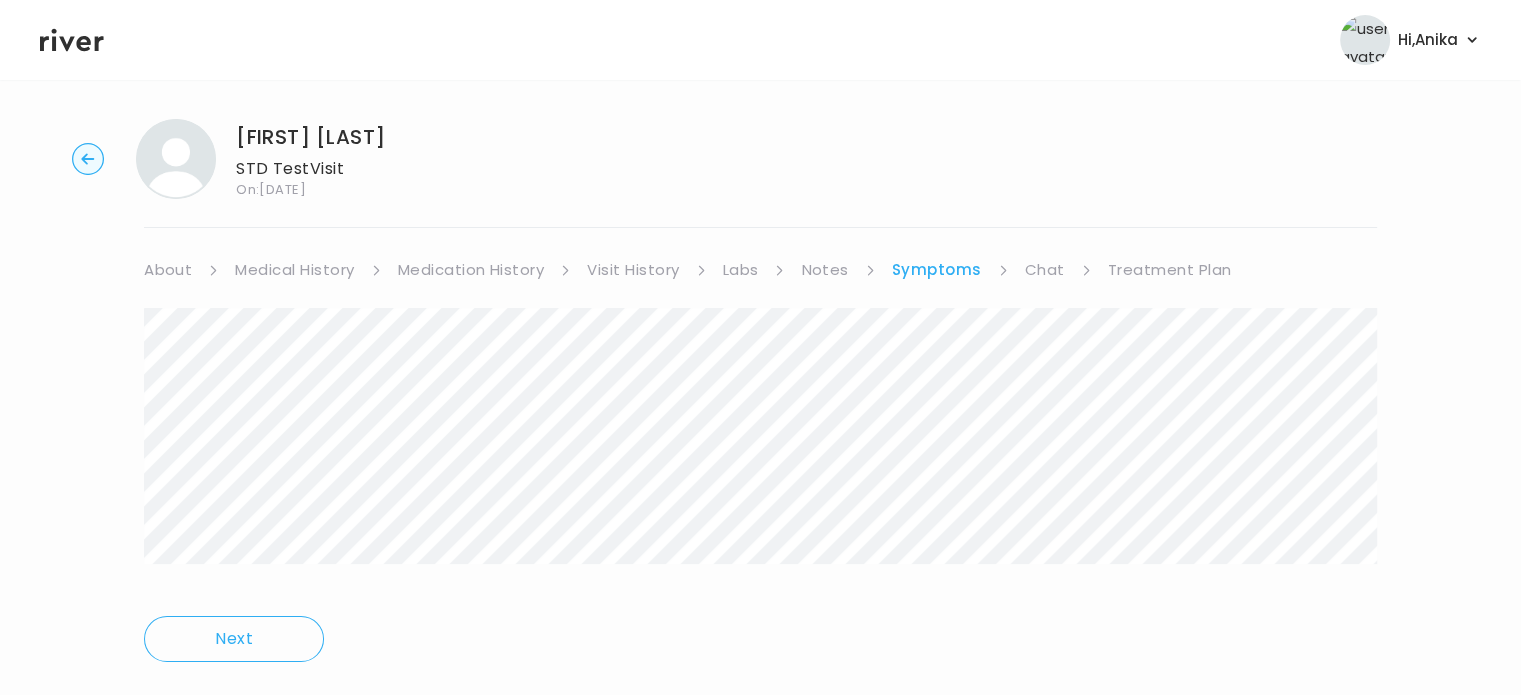 scroll, scrollTop: 0, scrollLeft: 0, axis: both 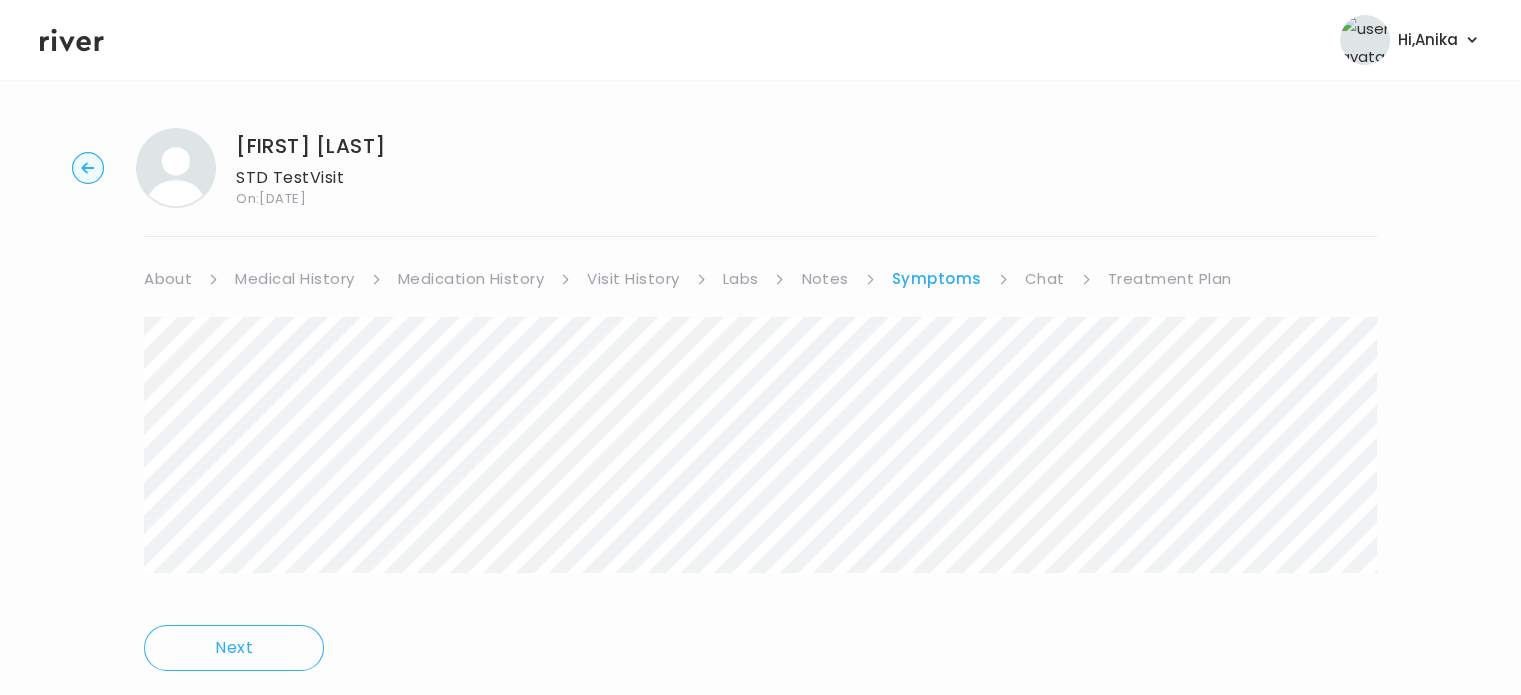click on "Visit History" at bounding box center (633, 279) 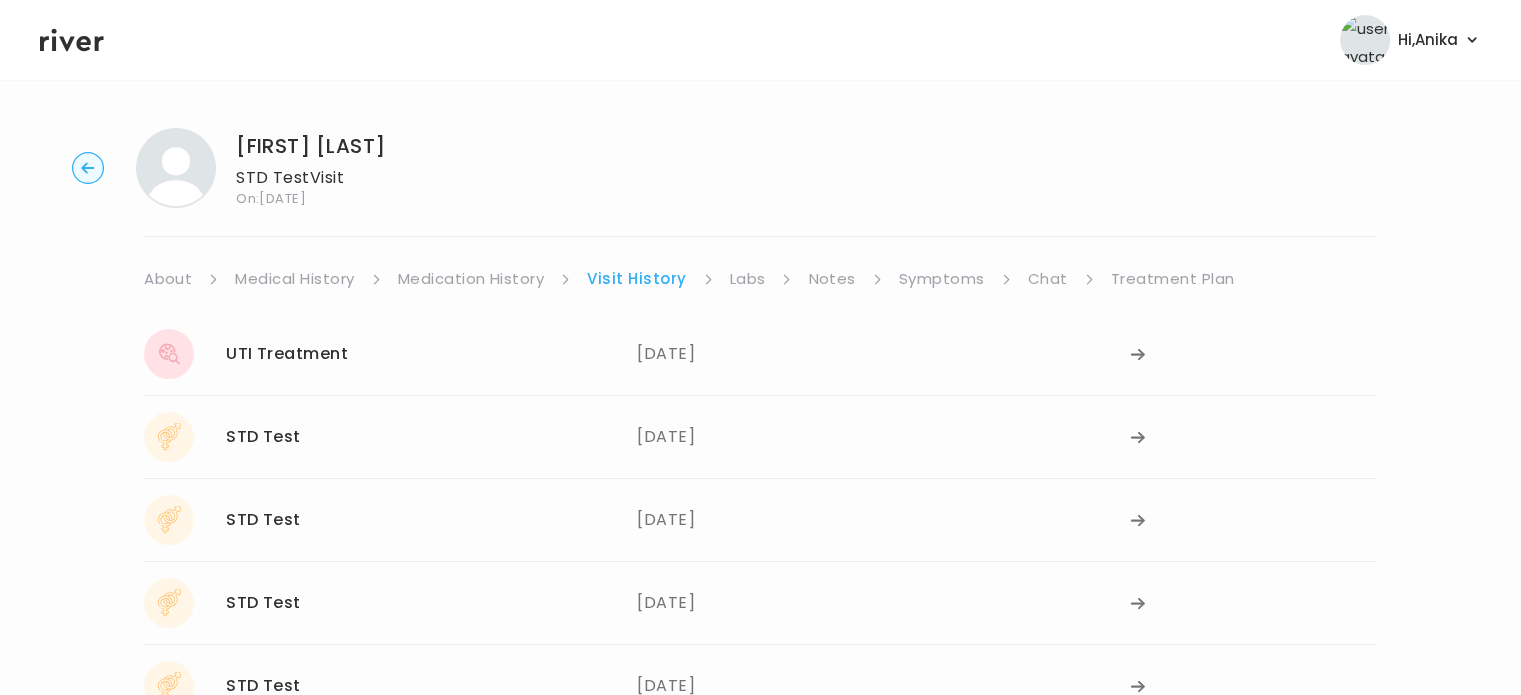 click on "Labs" at bounding box center [748, 279] 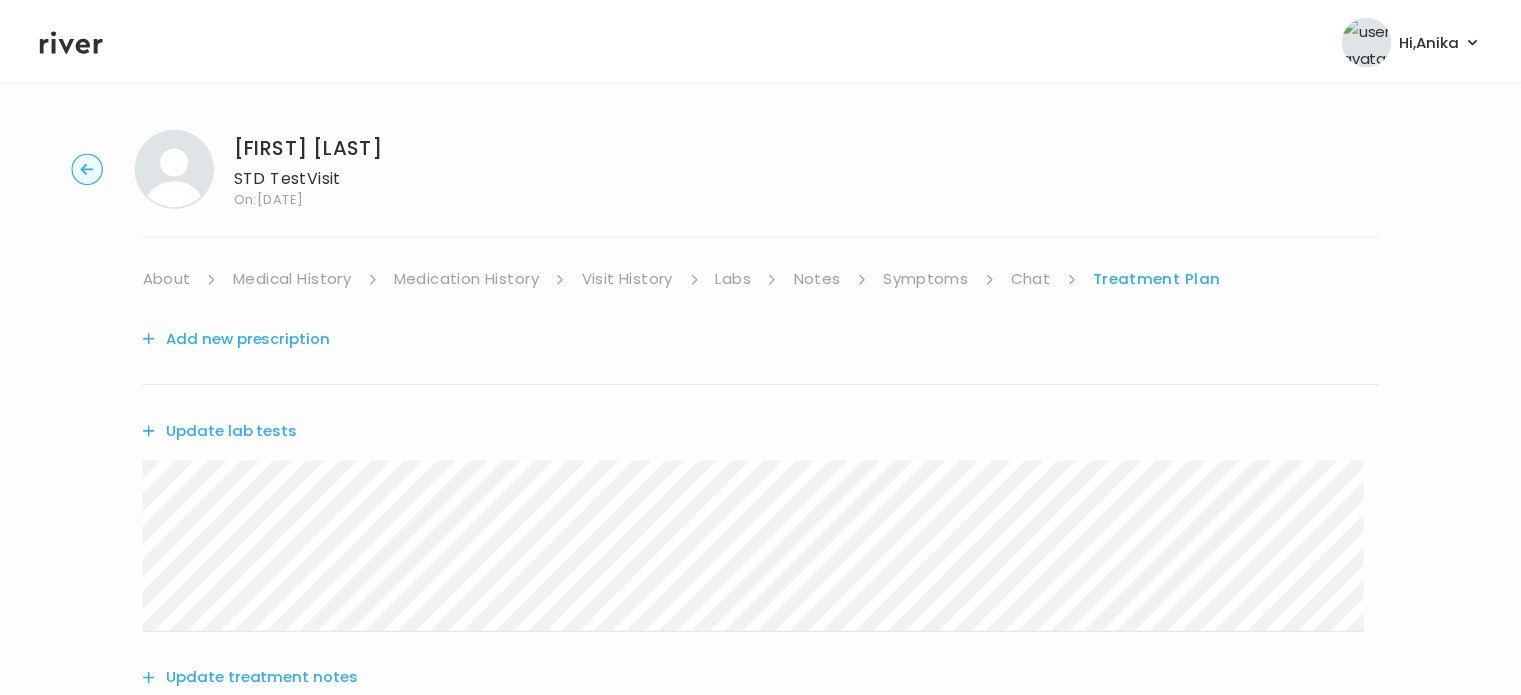 scroll, scrollTop: 0, scrollLeft: 0, axis: both 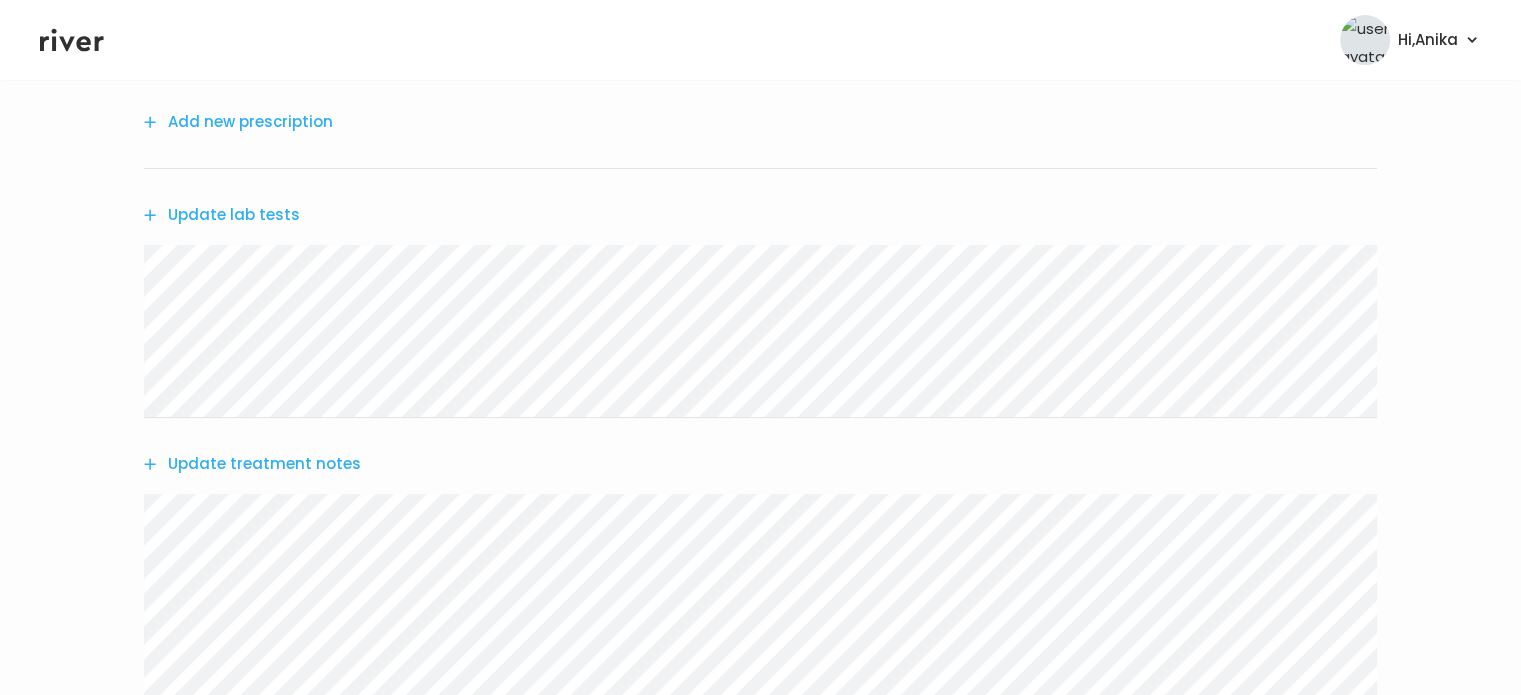 click on "Update treatment notes" at bounding box center [252, 464] 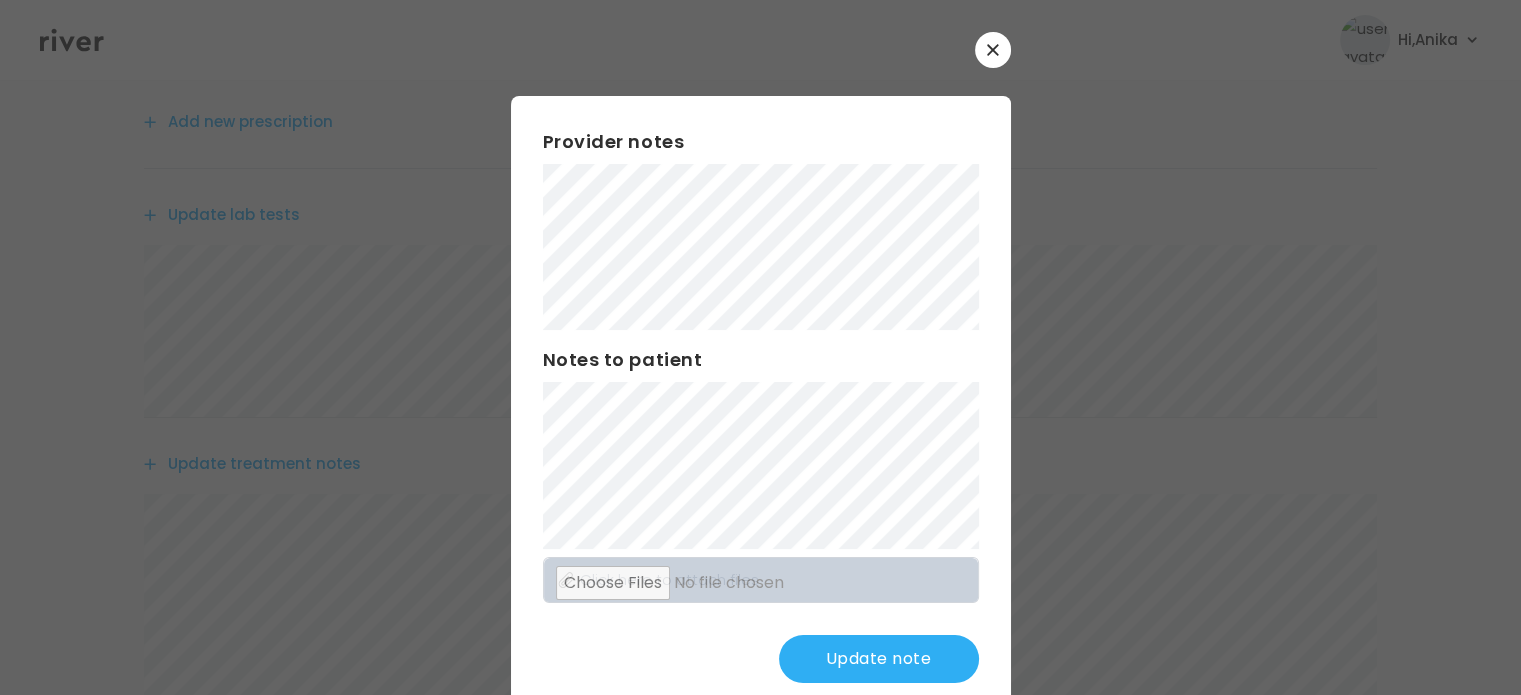 click on "Update note" at bounding box center (879, 659) 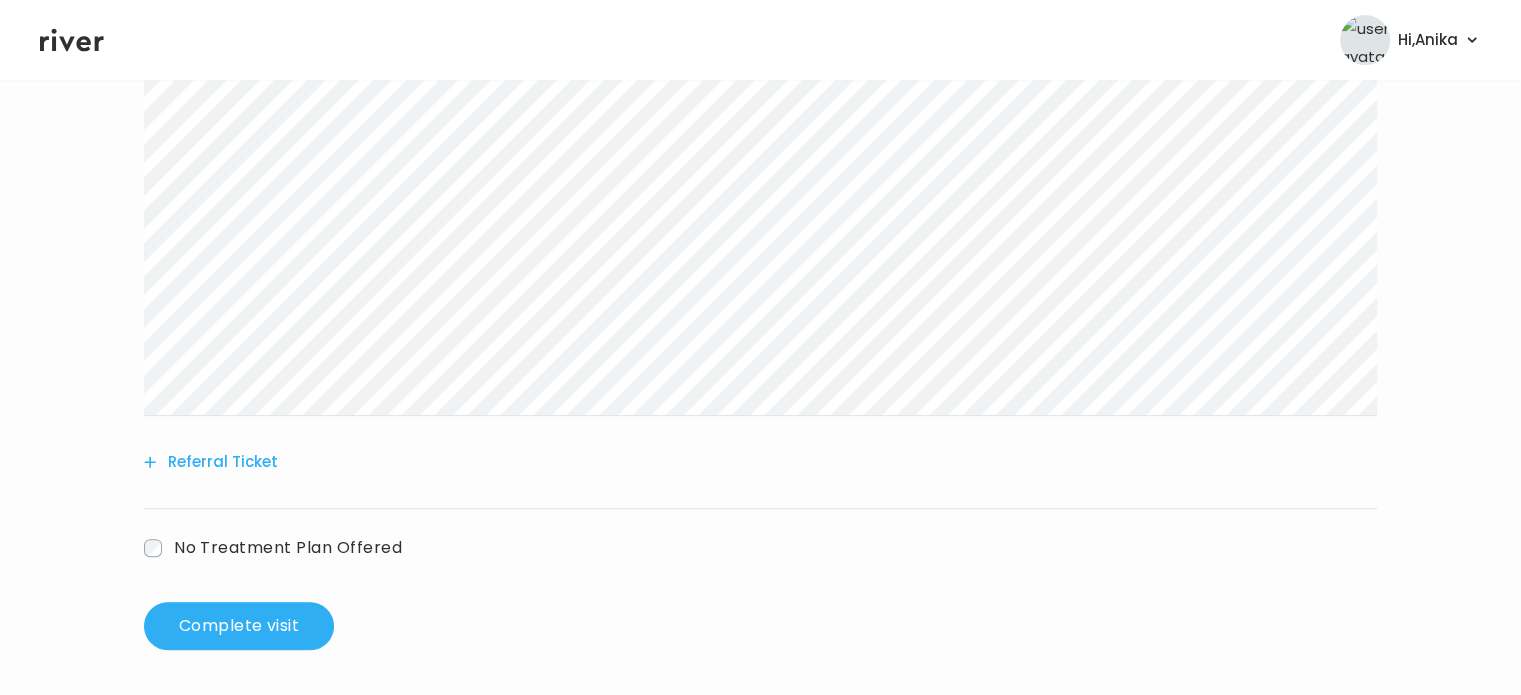 scroll, scrollTop: 668, scrollLeft: 0, axis: vertical 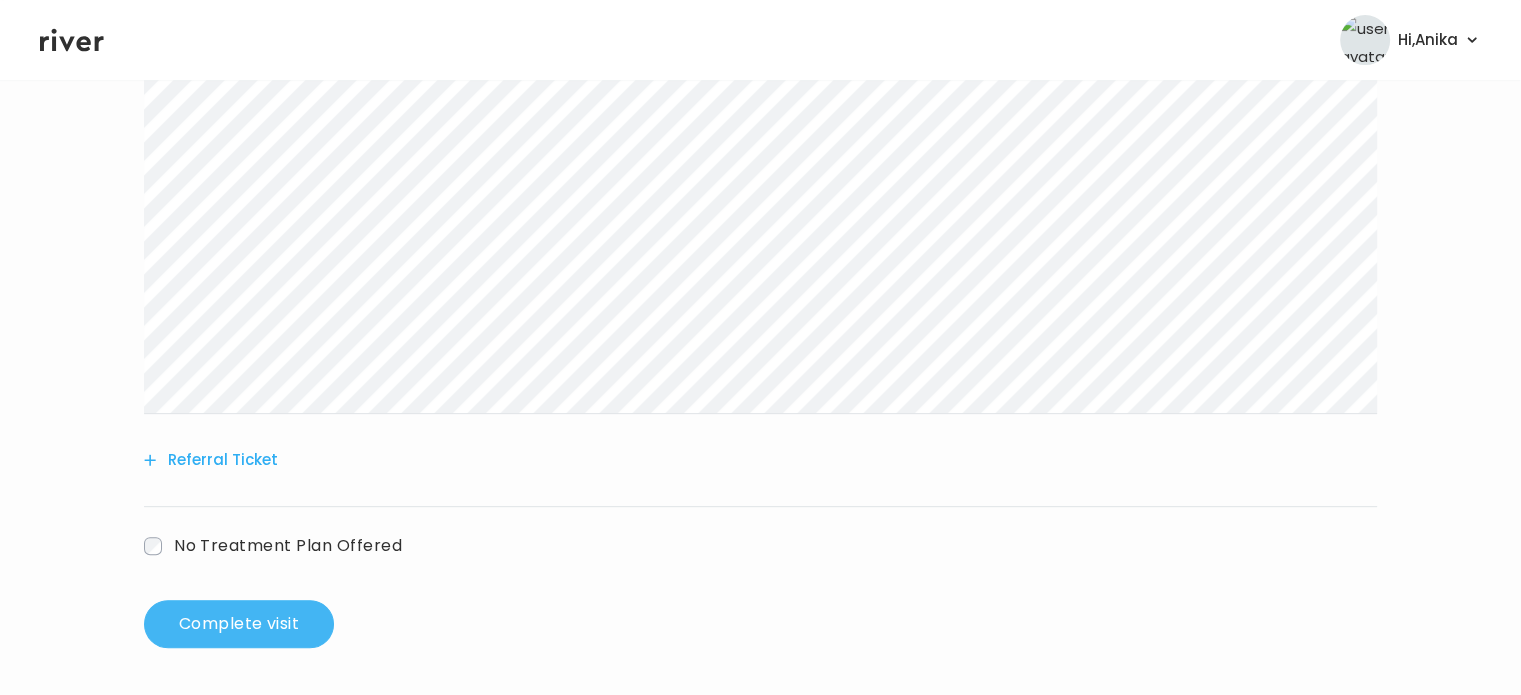click on "Complete visit" at bounding box center (239, 624) 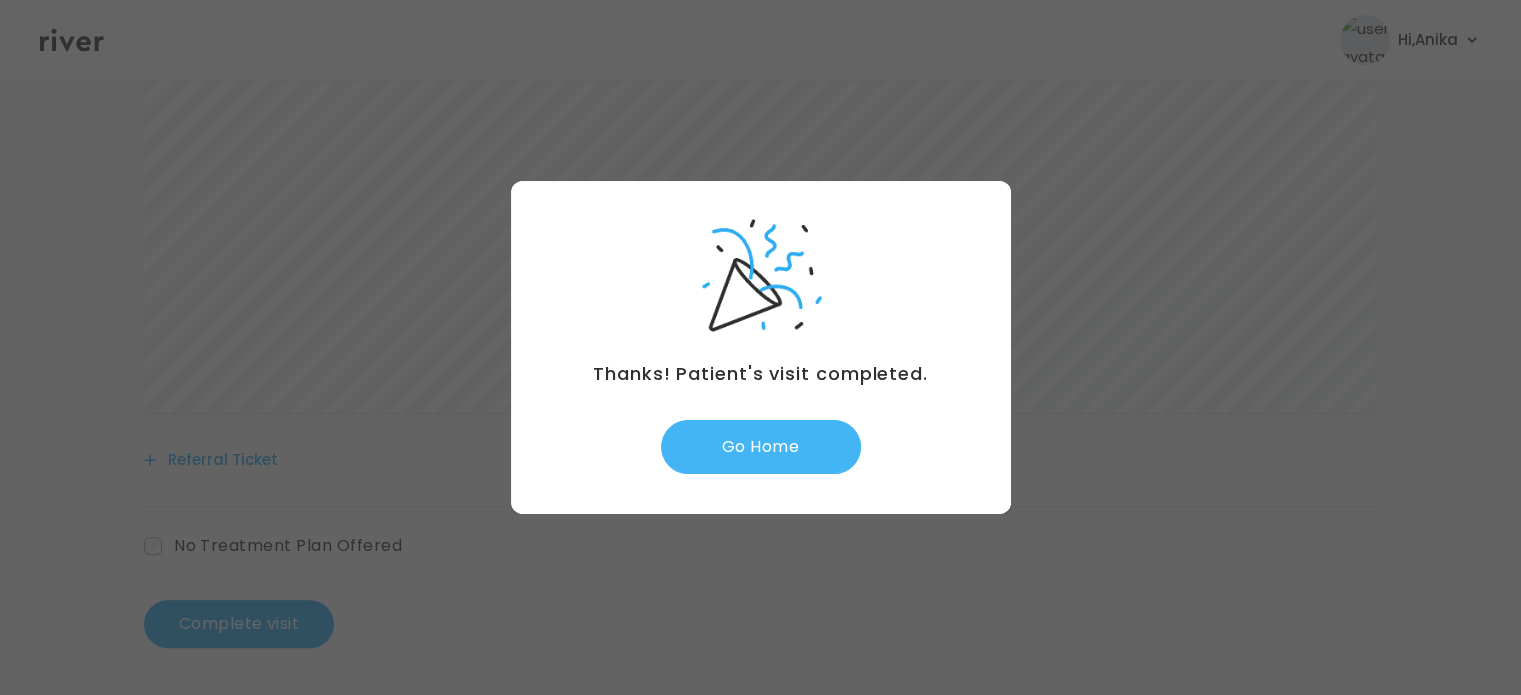 click on "Go Home" at bounding box center [761, 447] 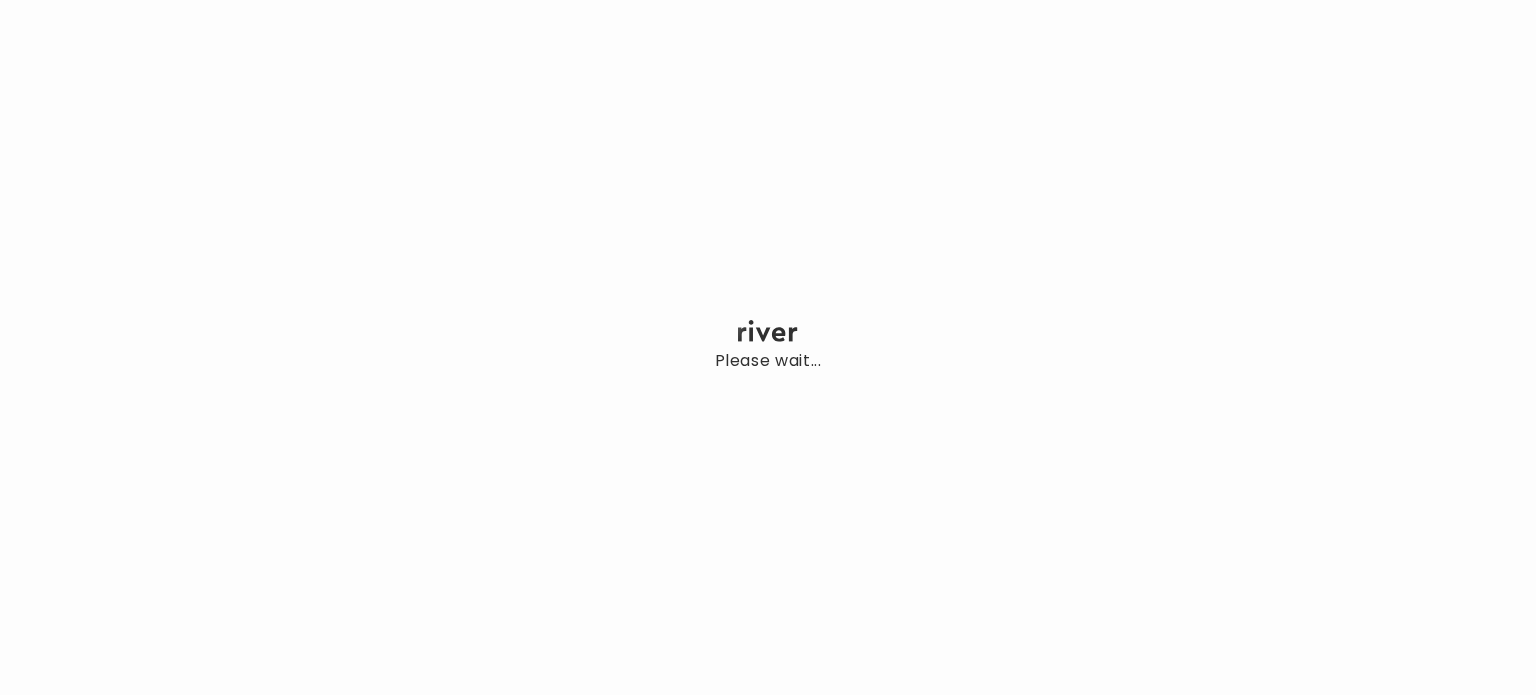 scroll, scrollTop: 0, scrollLeft: 0, axis: both 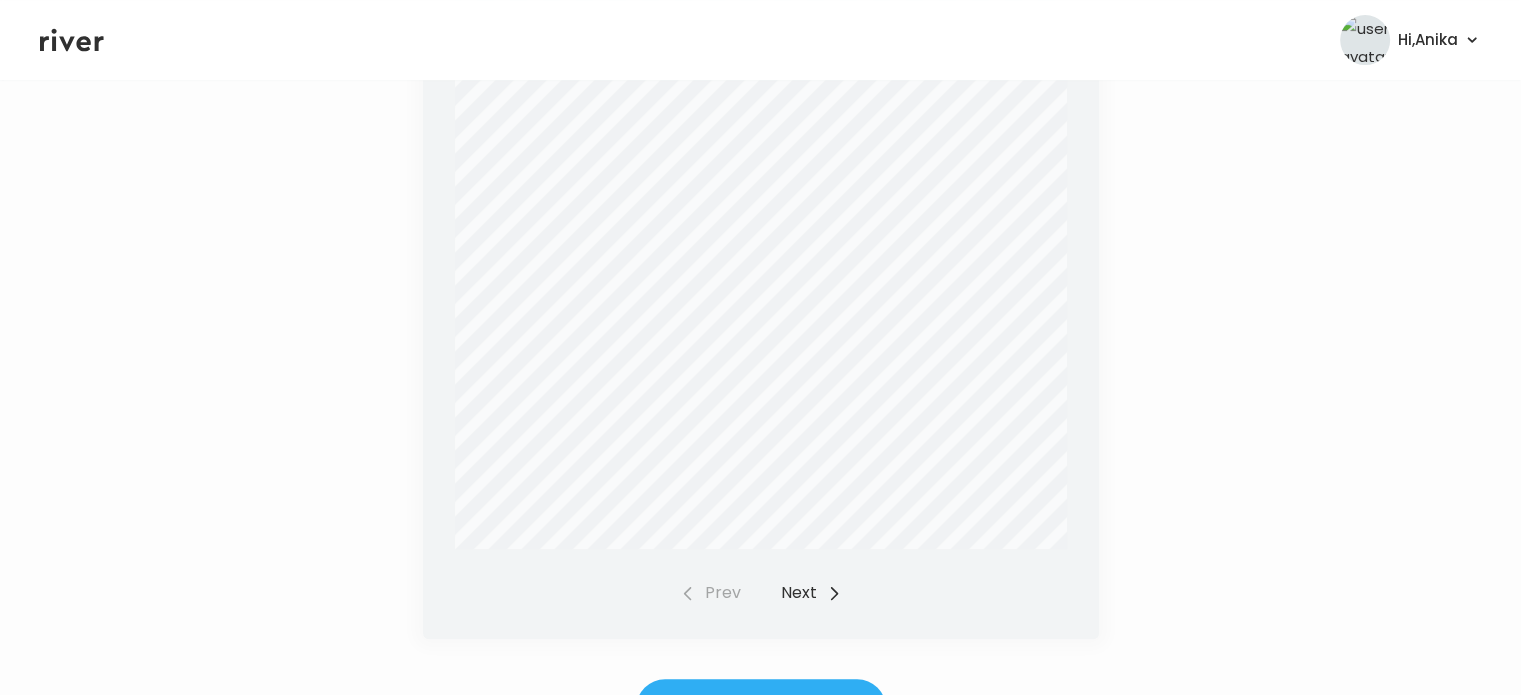 click on "Next" at bounding box center (811, 593) 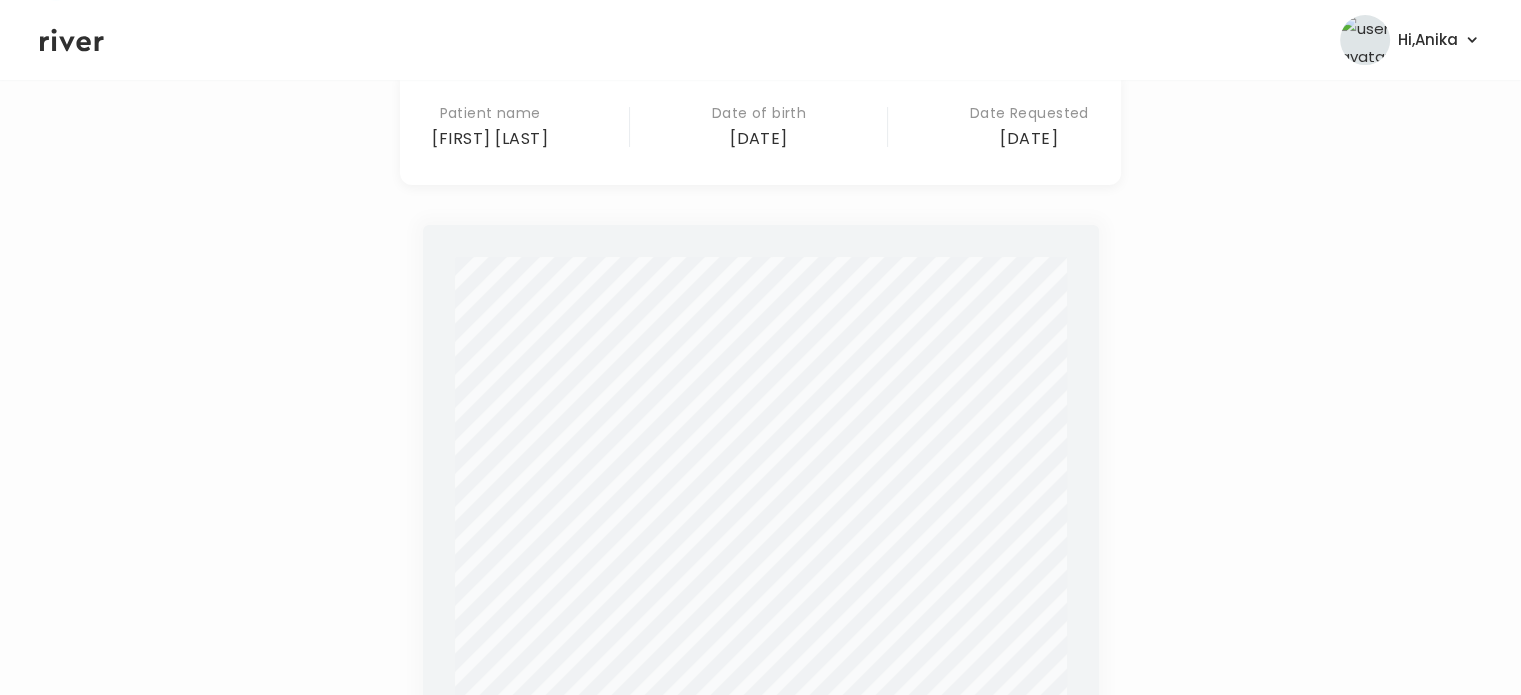 scroll, scrollTop: 180, scrollLeft: 0, axis: vertical 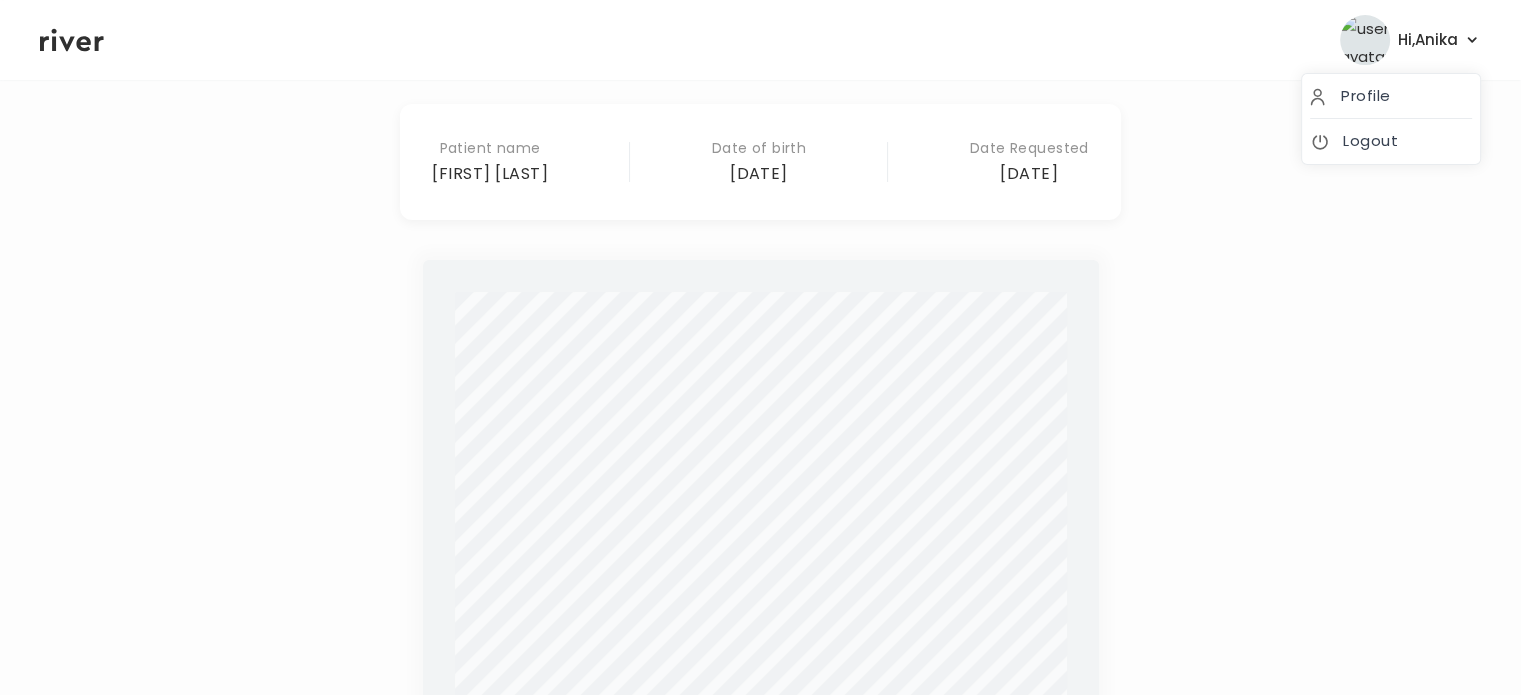 click on "Hi,  Anika" at bounding box center [1428, 40] 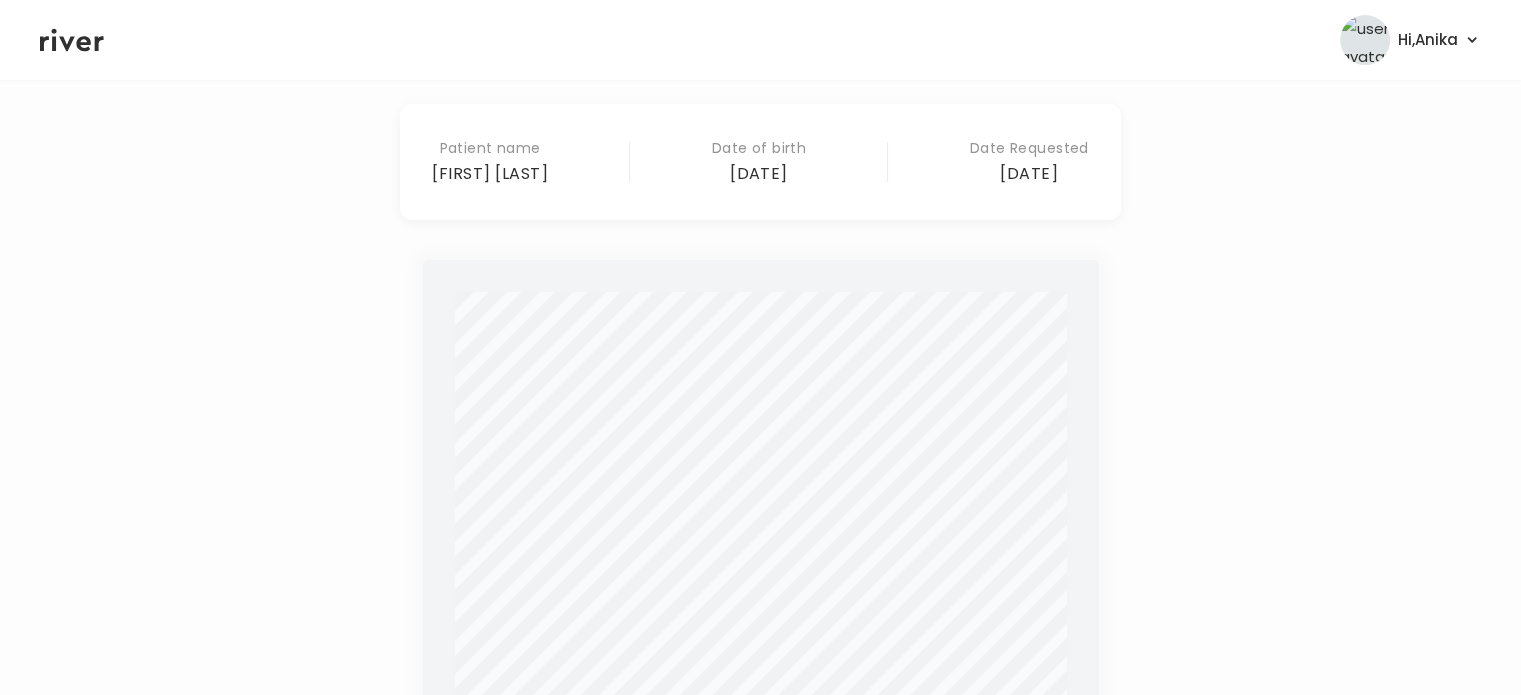 click on "Patient name Sydnee Rosen Date of birth 15 March 1991 Date Requested 07/31/2025" at bounding box center (760, 162) 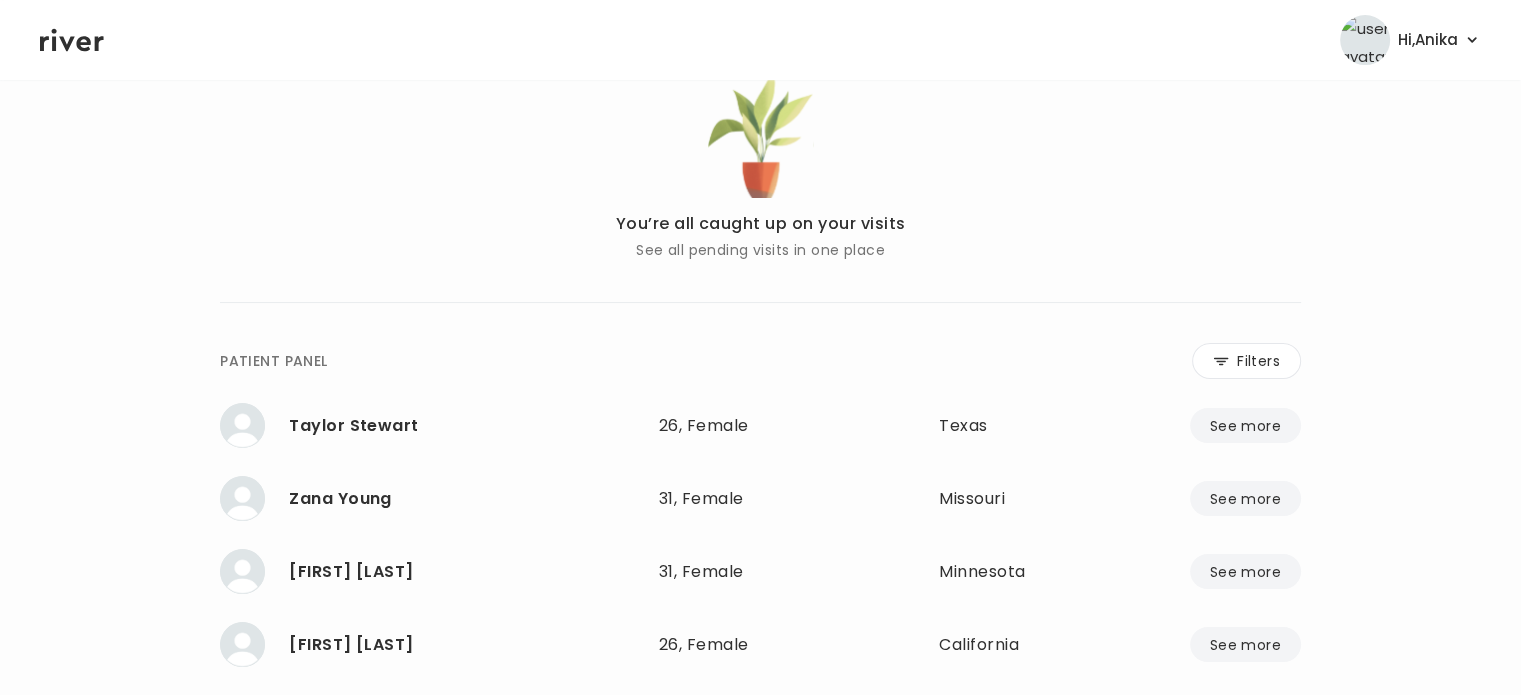 click 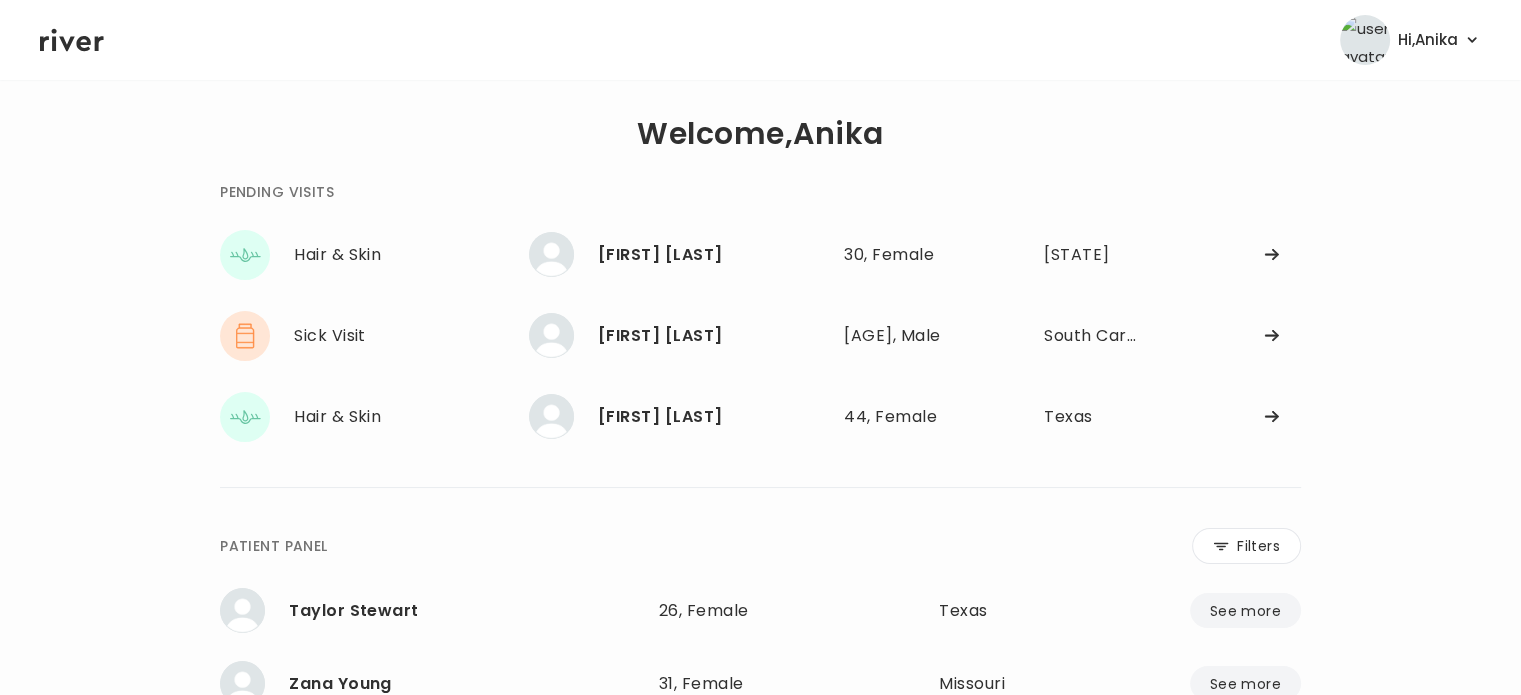 scroll, scrollTop: 0, scrollLeft: 0, axis: both 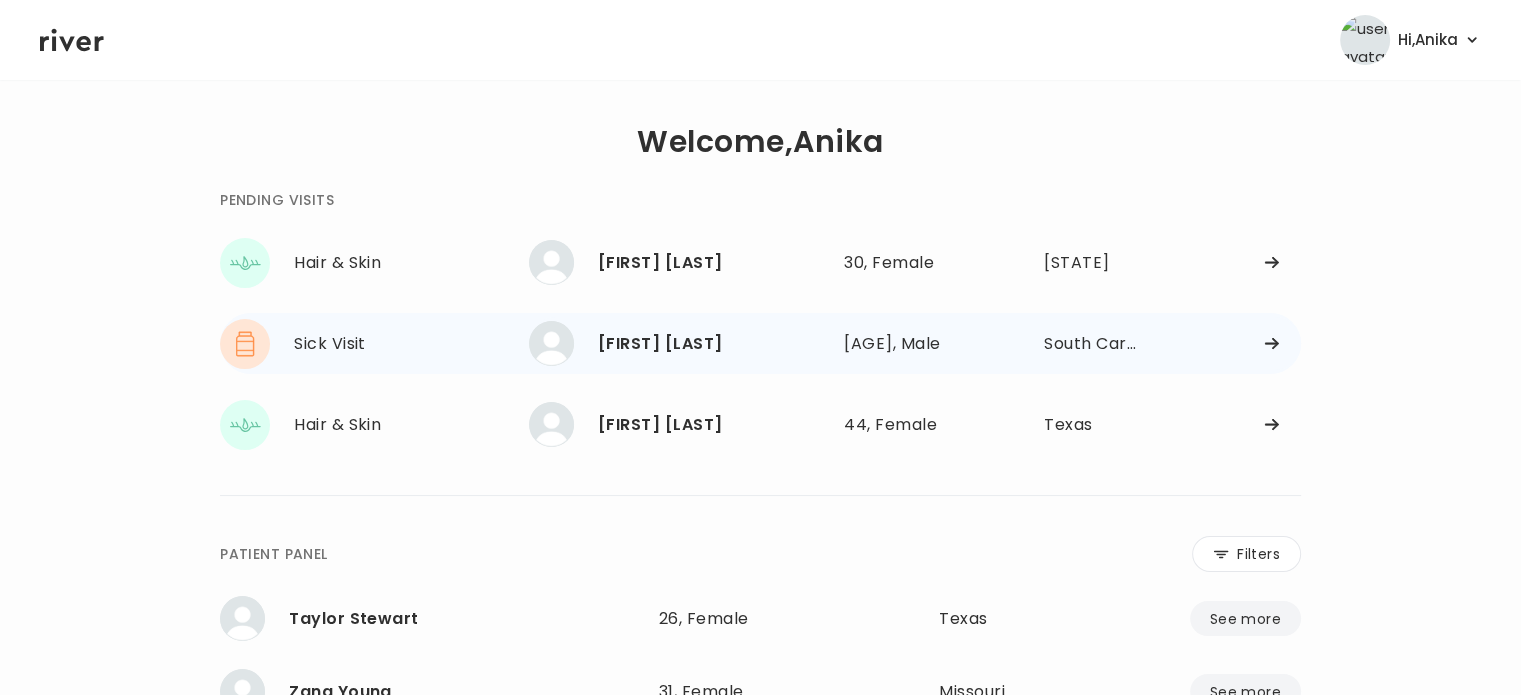 click on "Michael Johnson" at bounding box center (713, 344) 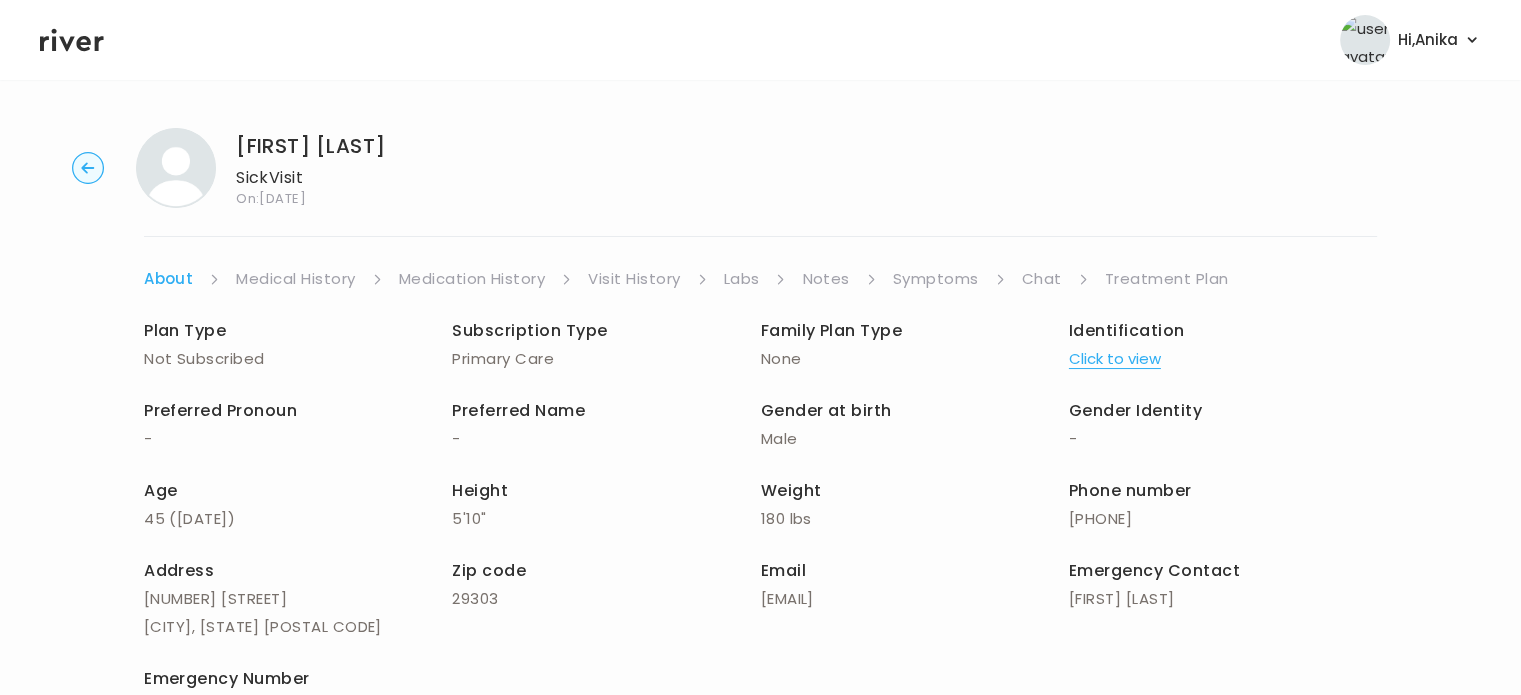 click on "Symptoms" at bounding box center [936, 279] 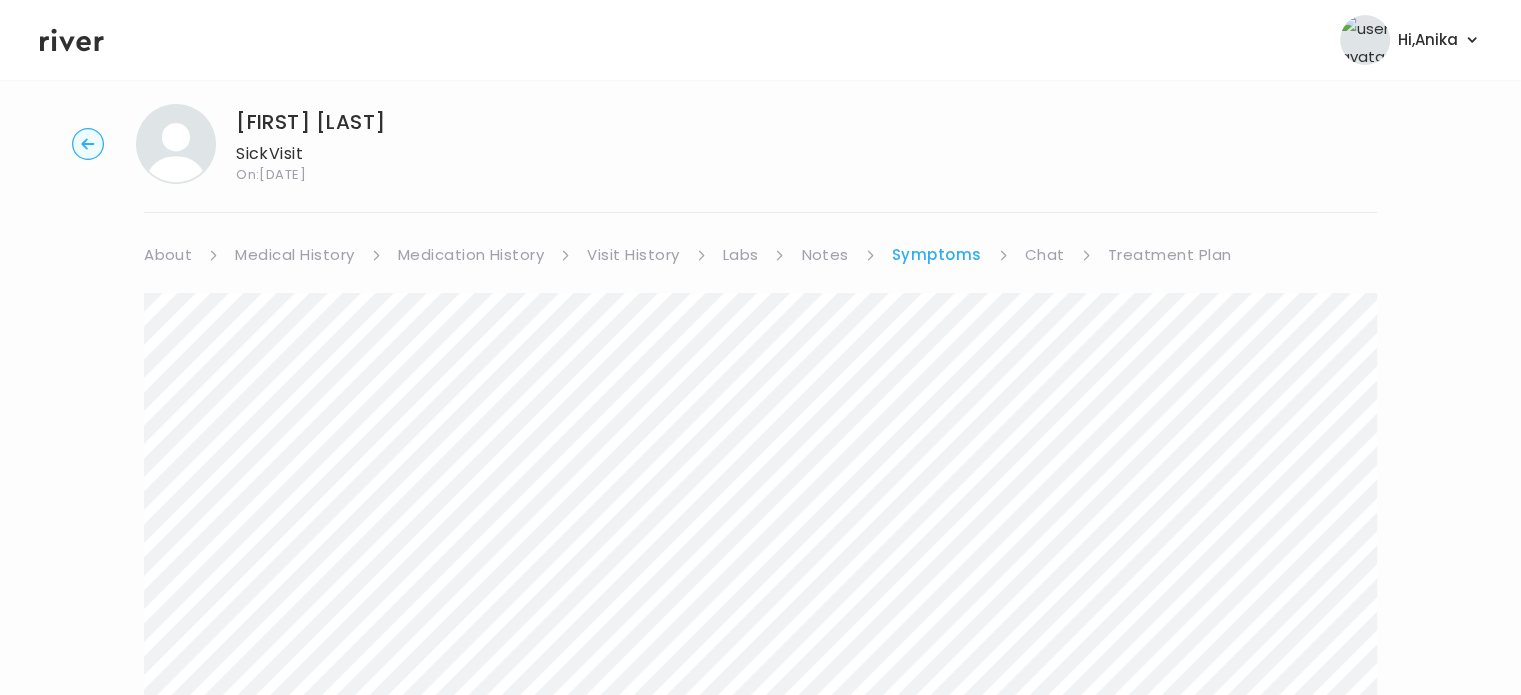 scroll, scrollTop: 0, scrollLeft: 0, axis: both 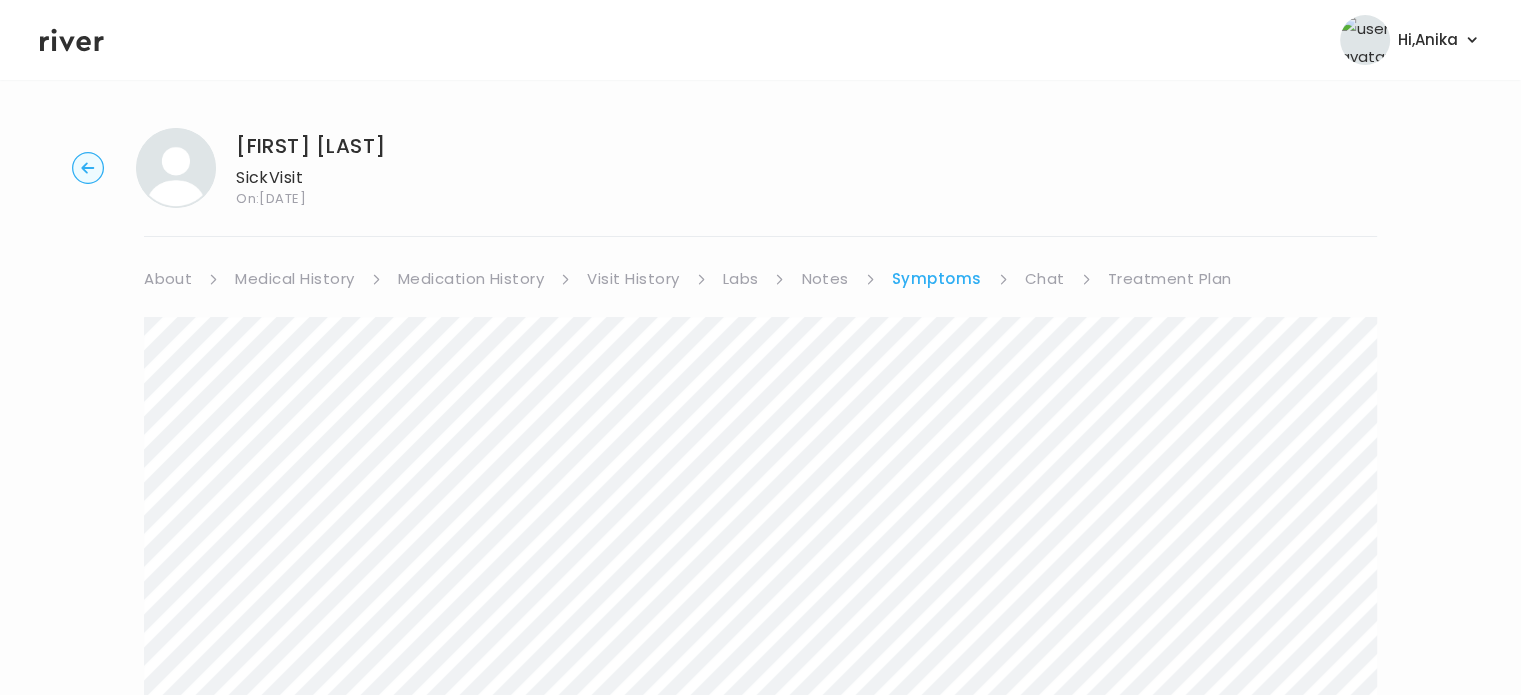 click on "Visit History" at bounding box center [633, 279] 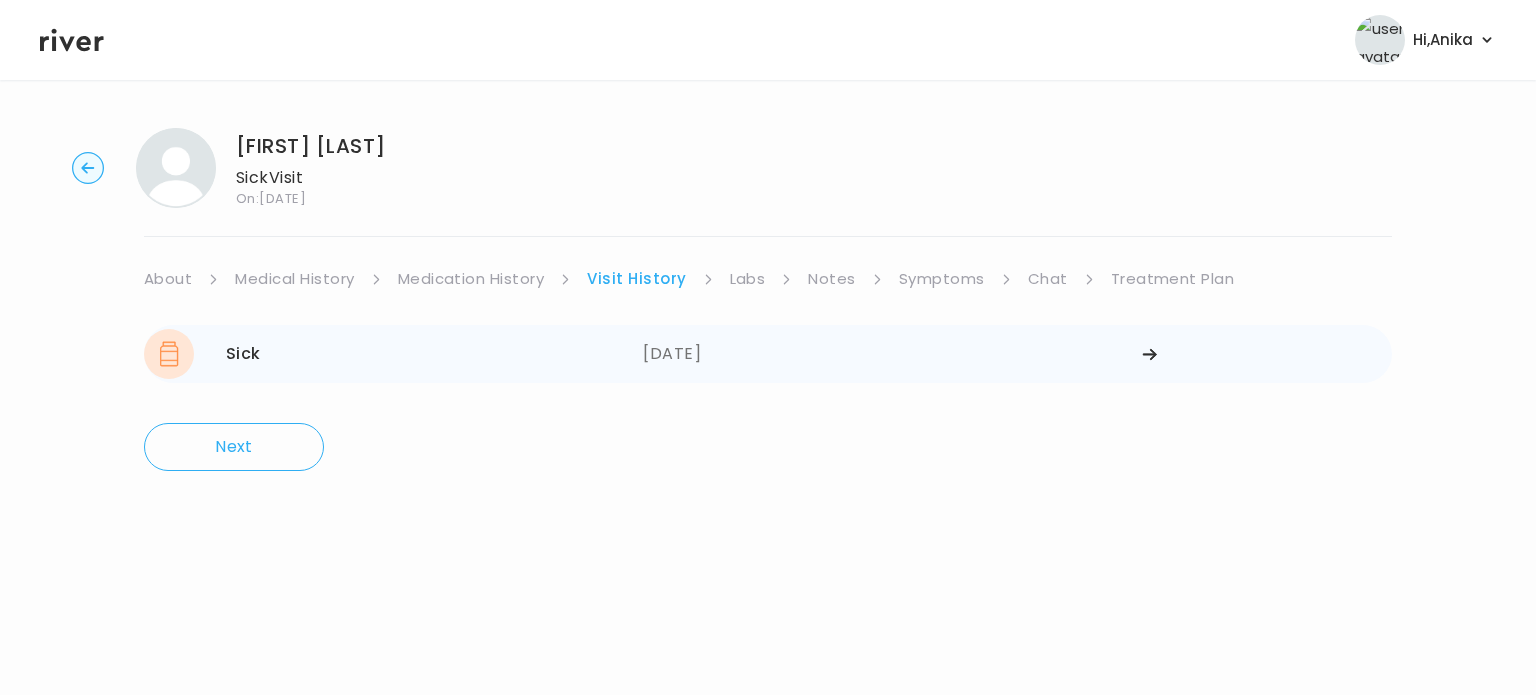 click on "07/30/2025" at bounding box center [892, 354] 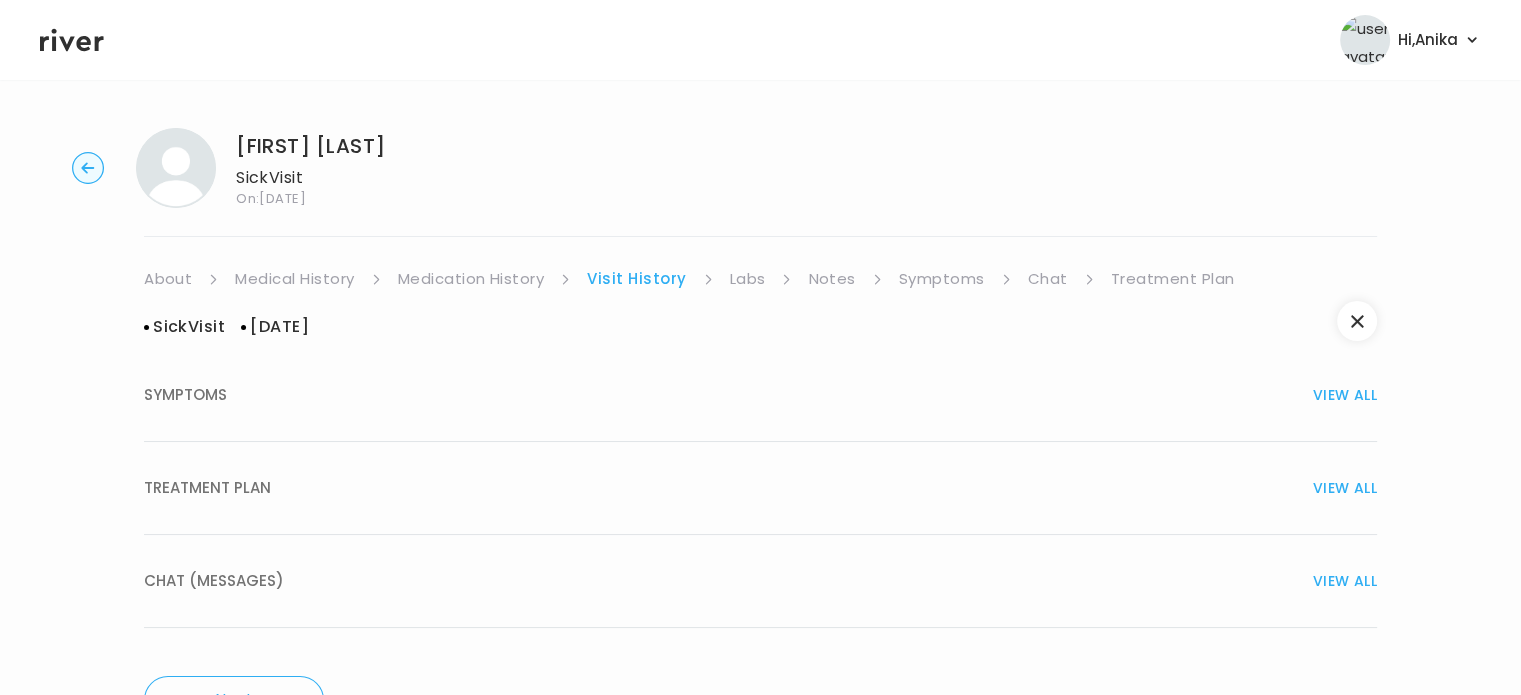 click on "TREATMENT PLAN VIEW ALL" at bounding box center (760, 488) 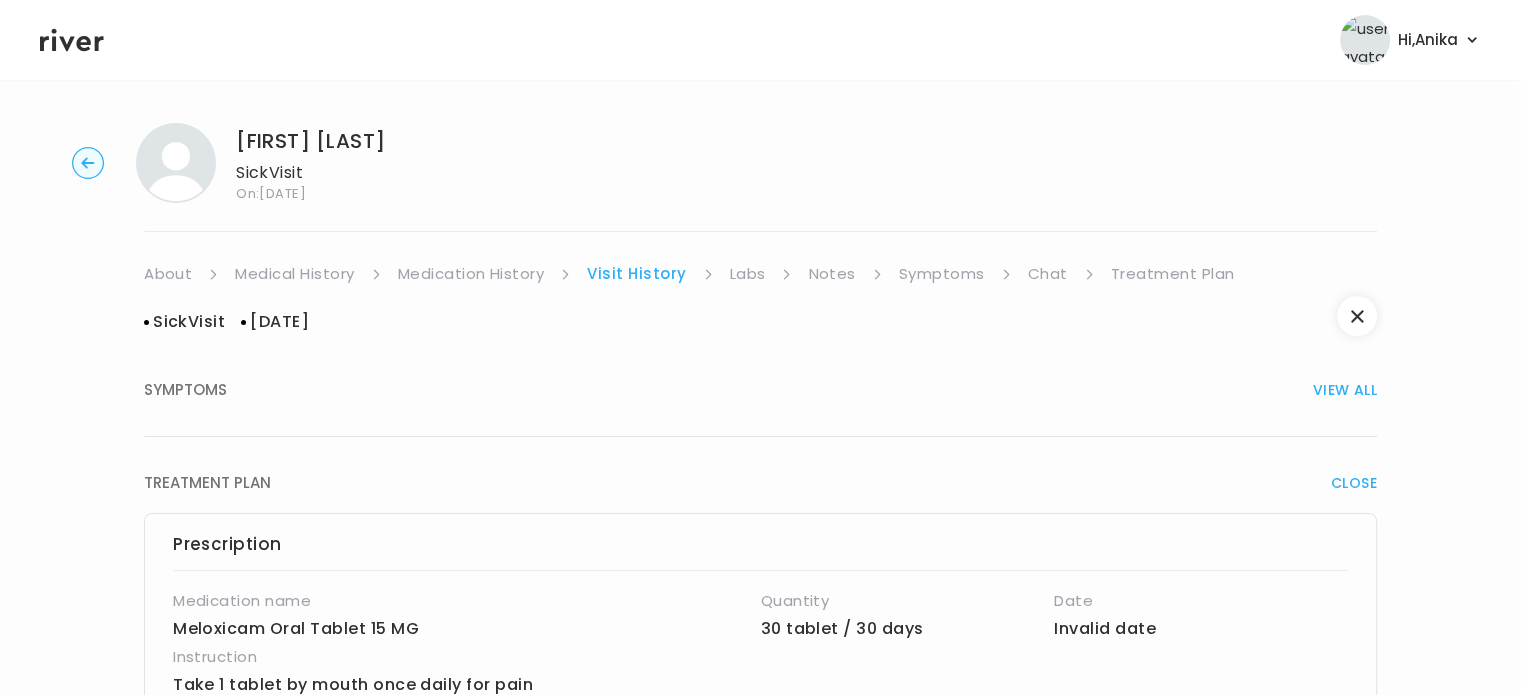 scroll, scrollTop: 0, scrollLeft: 0, axis: both 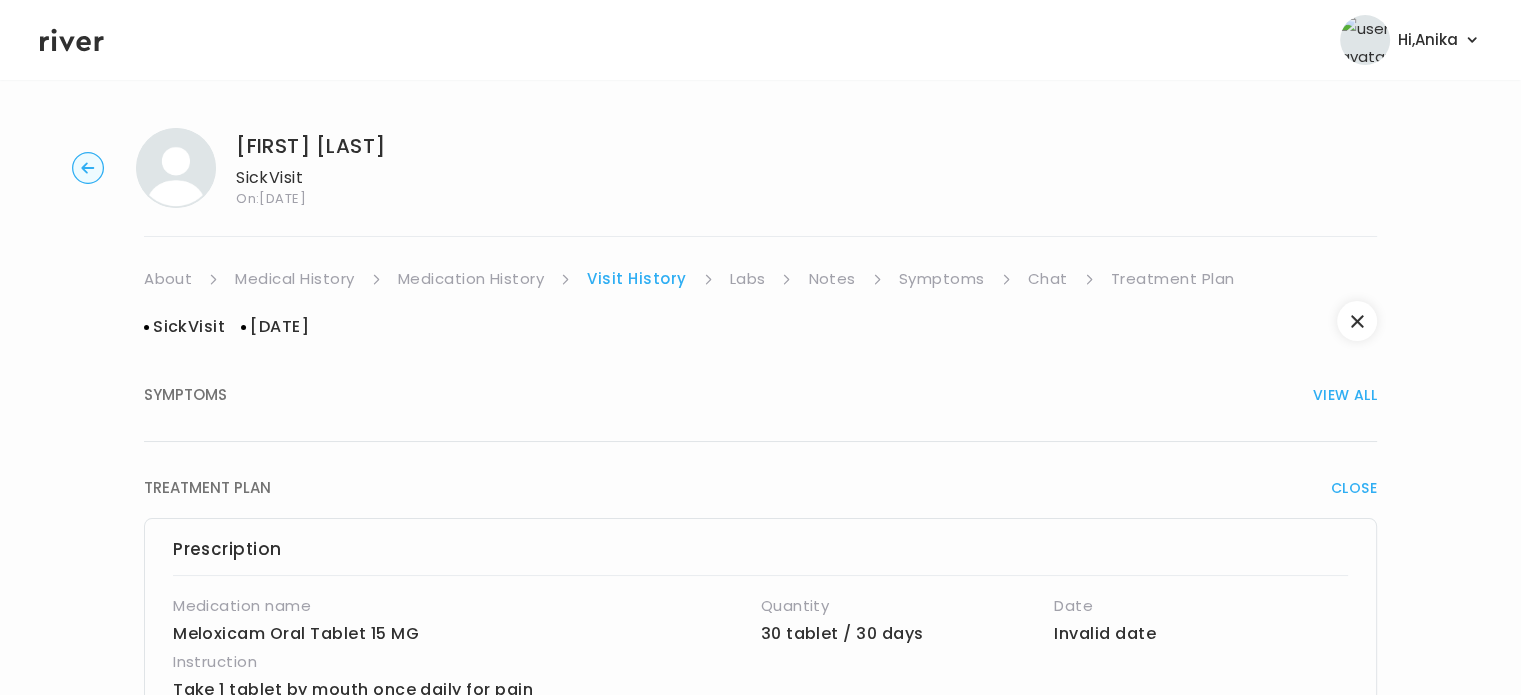 click on "Symptoms" at bounding box center [942, 279] 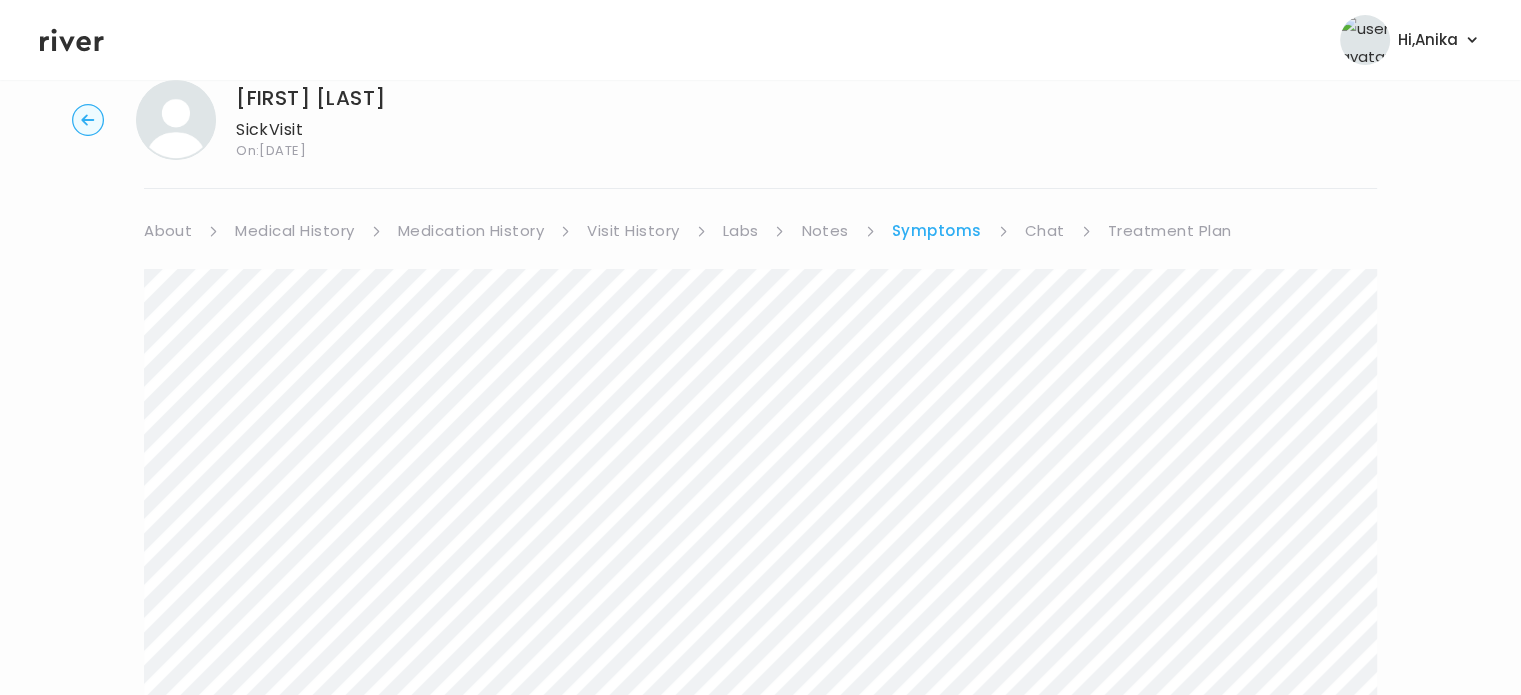 scroll, scrollTop: 0, scrollLeft: 0, axis: both 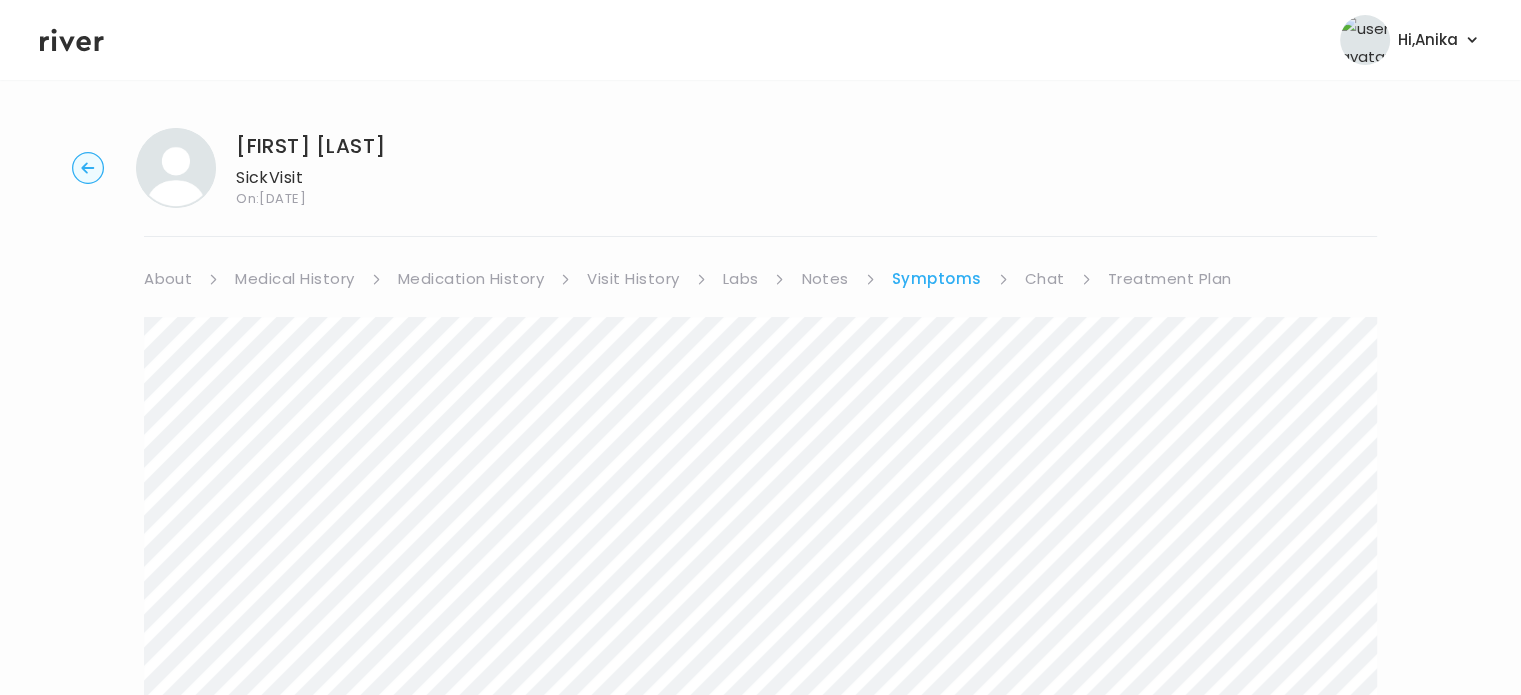 click 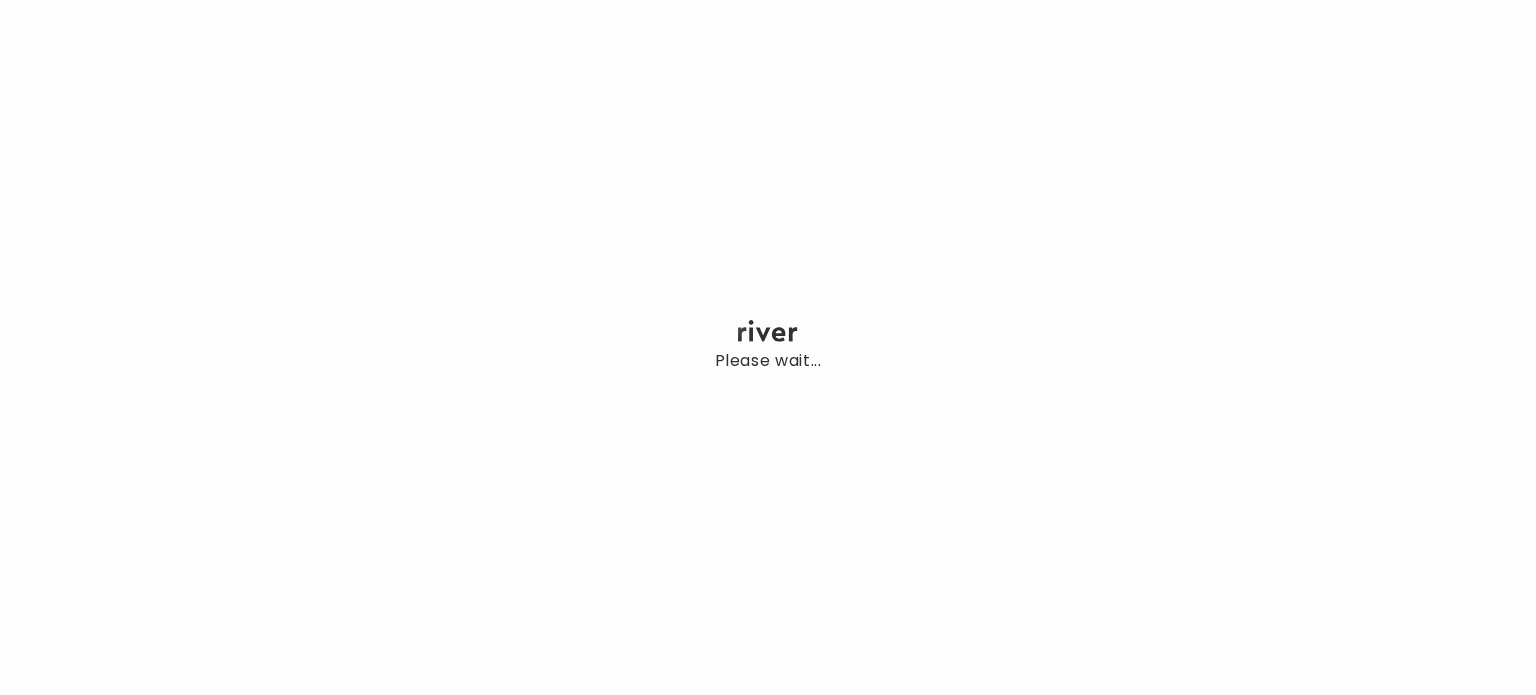 scroll, scrollTop: 0, scrollLeft: 0, axis: both 